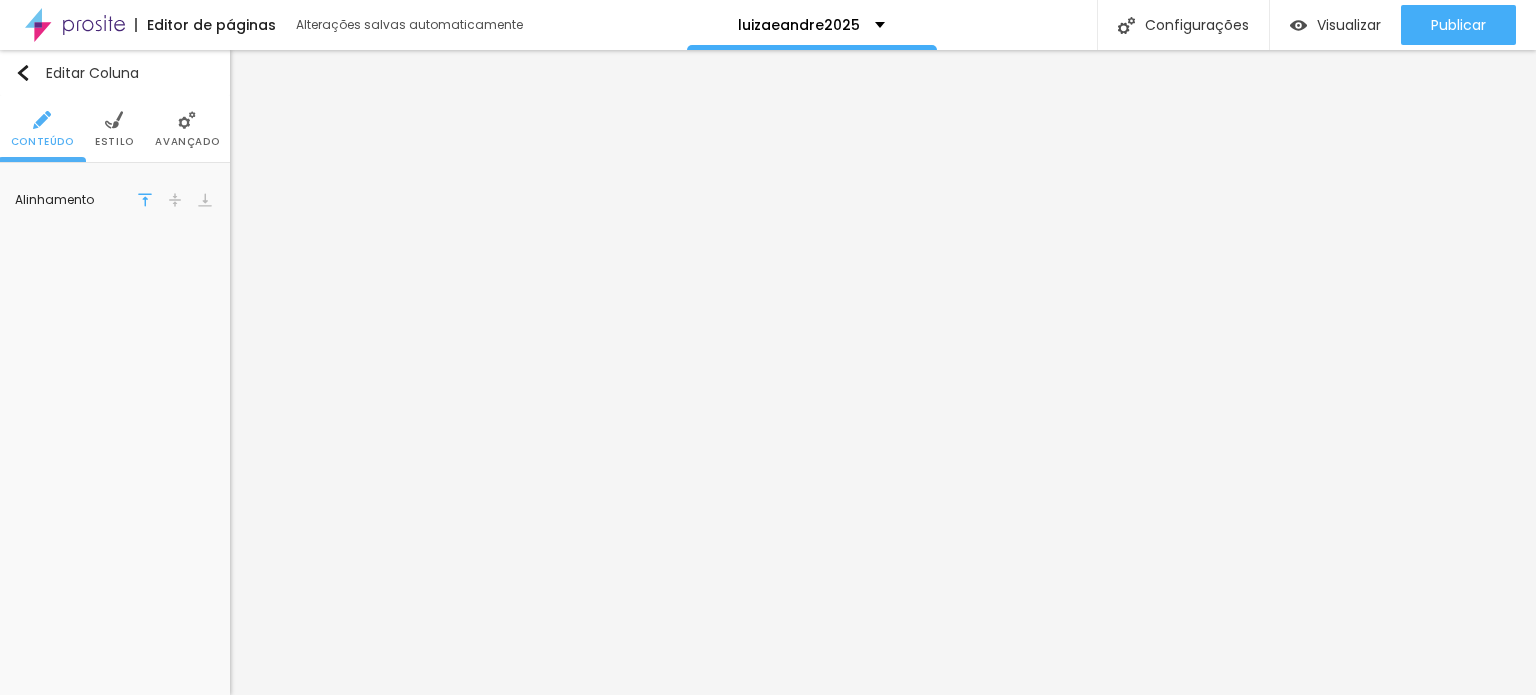 scroll, scrollTop: 0, scrollLeft: 0, axis: both 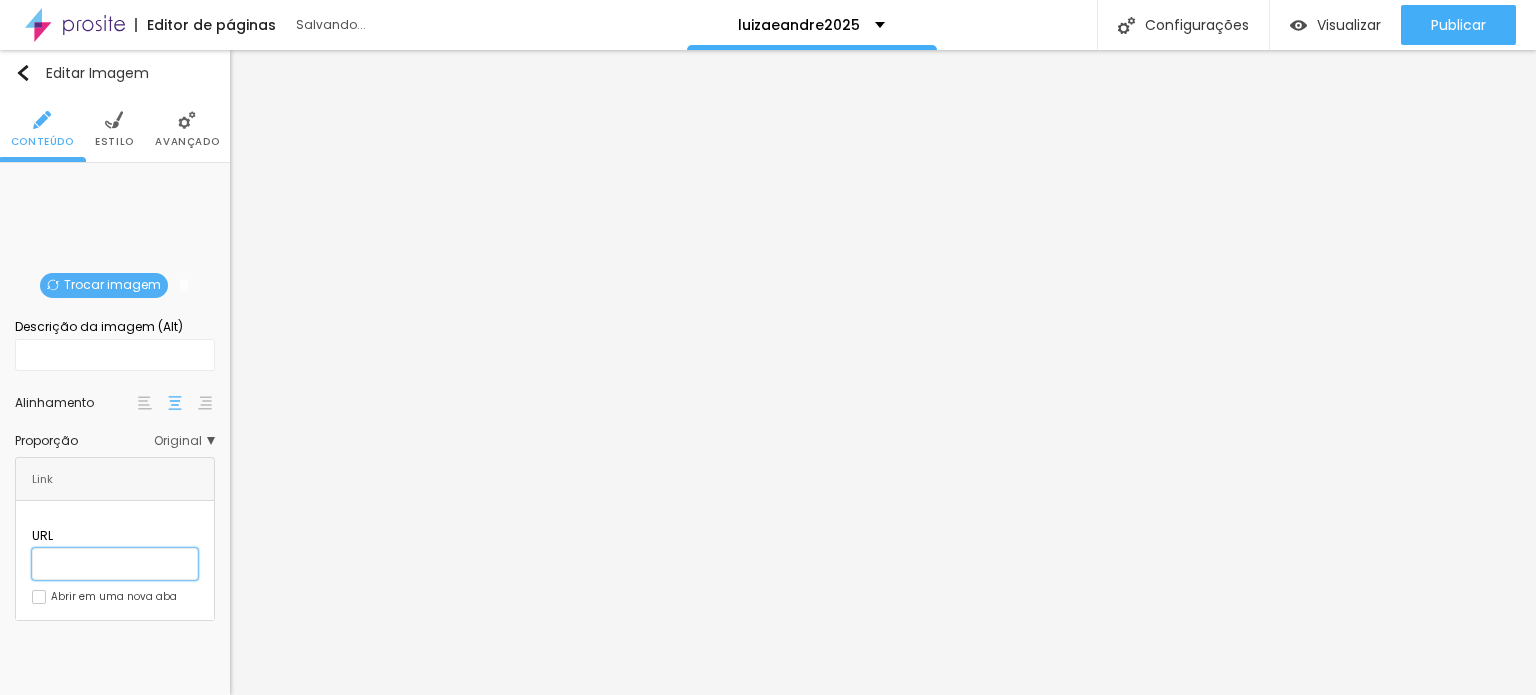 click at bounding box center [115, 564] 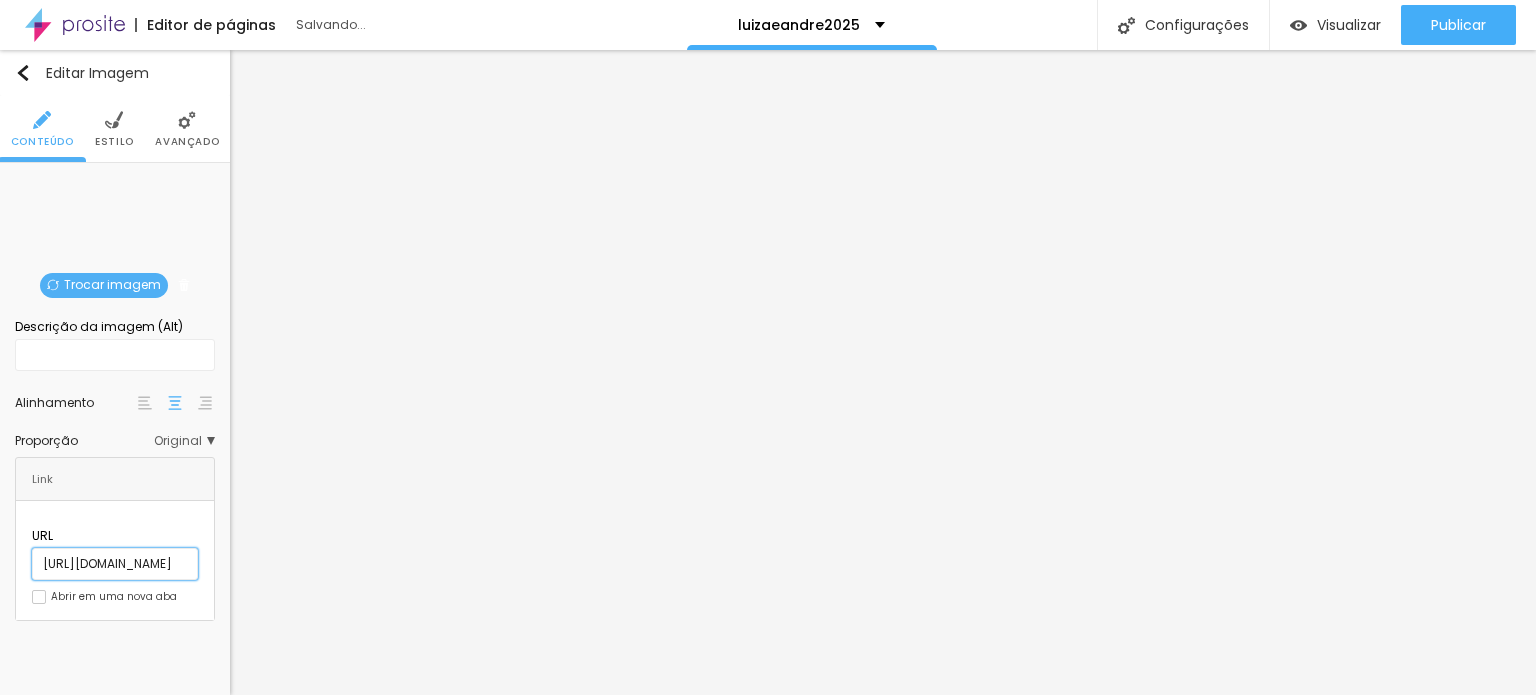 scroll, scrollTop: 0, scrollLeft: 591, axis: horizontal 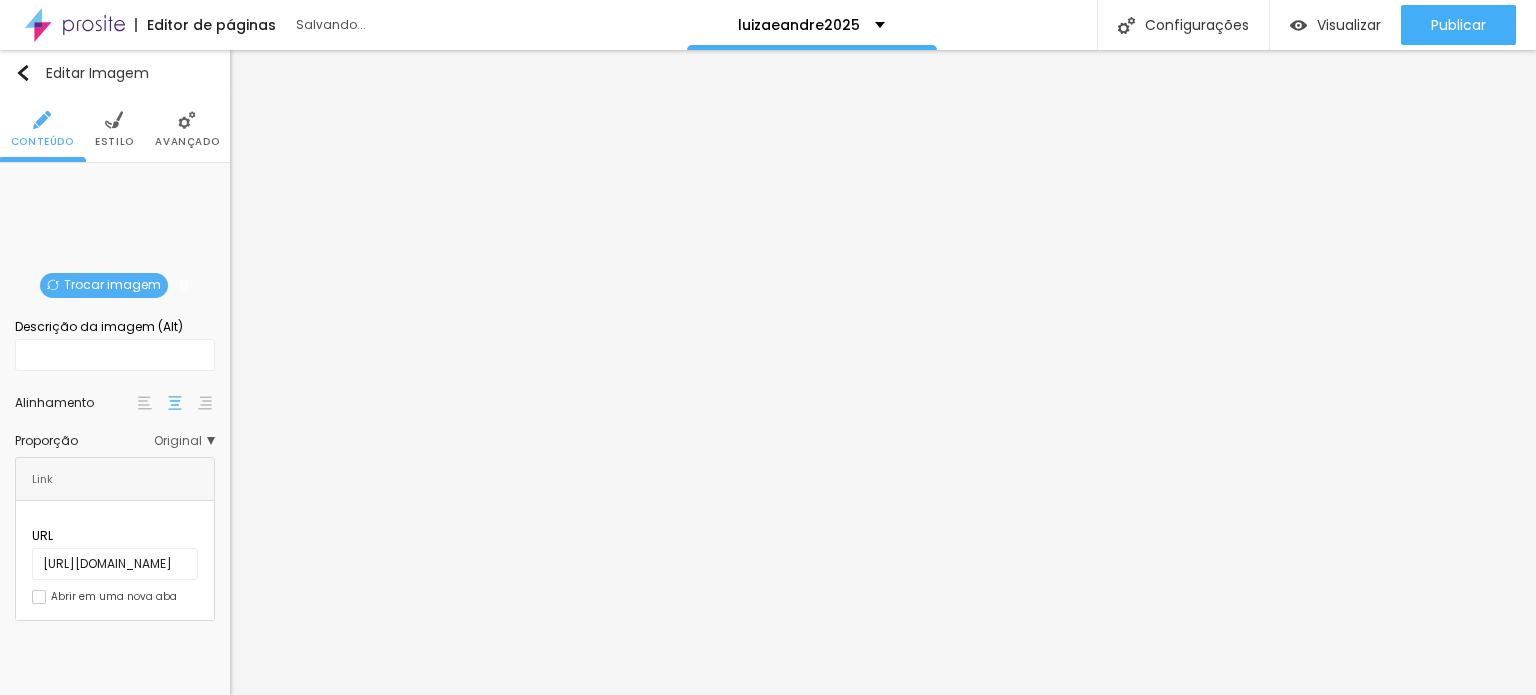 click at bounding box center (39, 597) 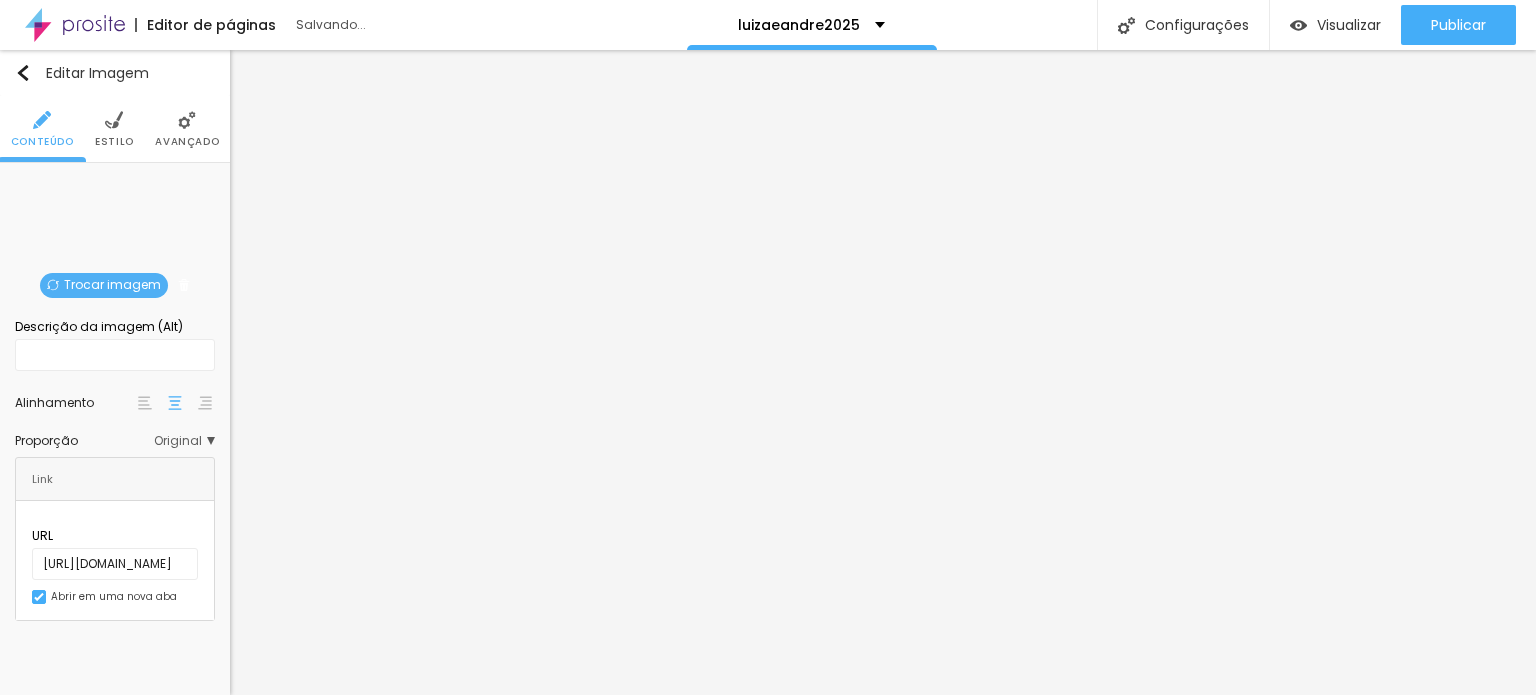 click on "Editar Imagem Conteúdo Estilo Avançado Trocar imagem Descrição da imagem (Alt) Alinhamento Proporção  Original Cinema 16:9 Padrão 4:3 Quadrado 1:1 Original Link URL [URL][DOMAIN_NAME] Abrir em uma nova aba" at bounding box center (115, 372) 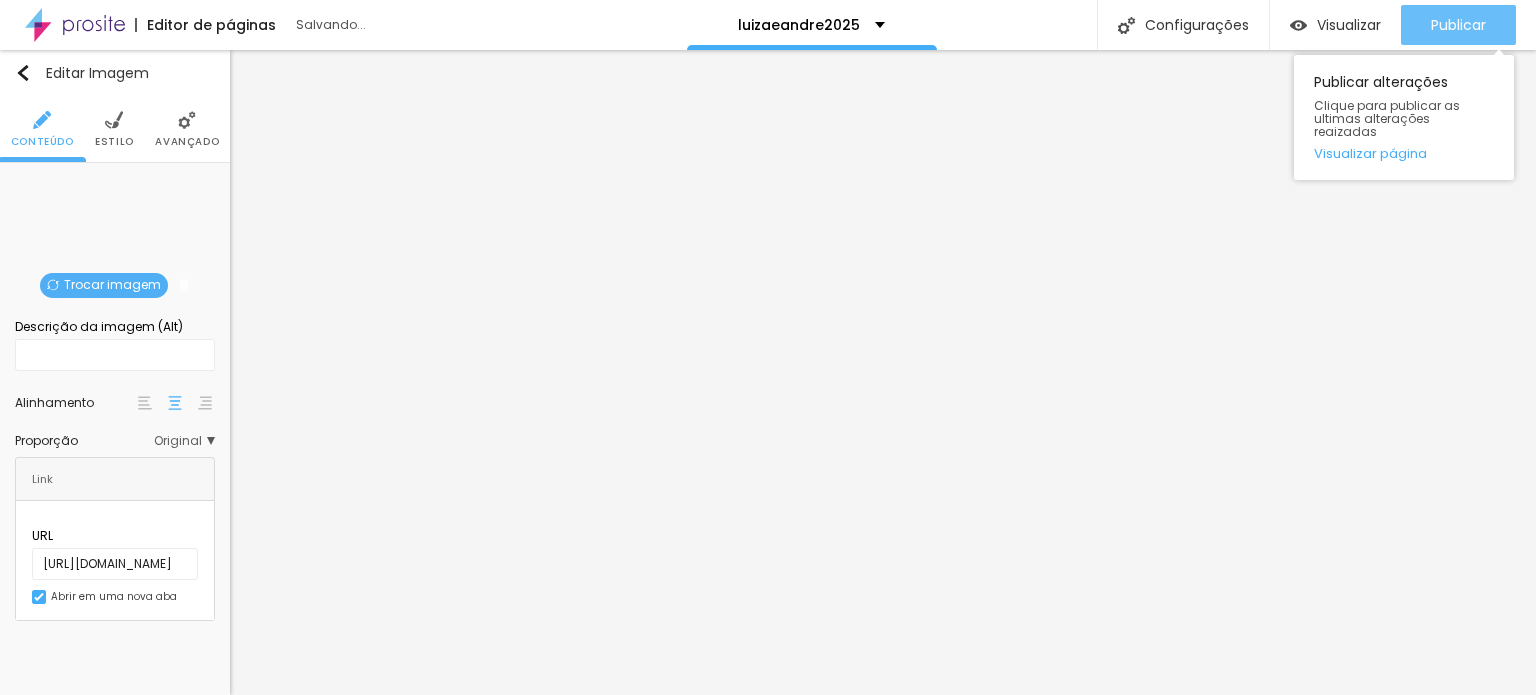 click on "Publicar" at bounding box center (1458, 25) 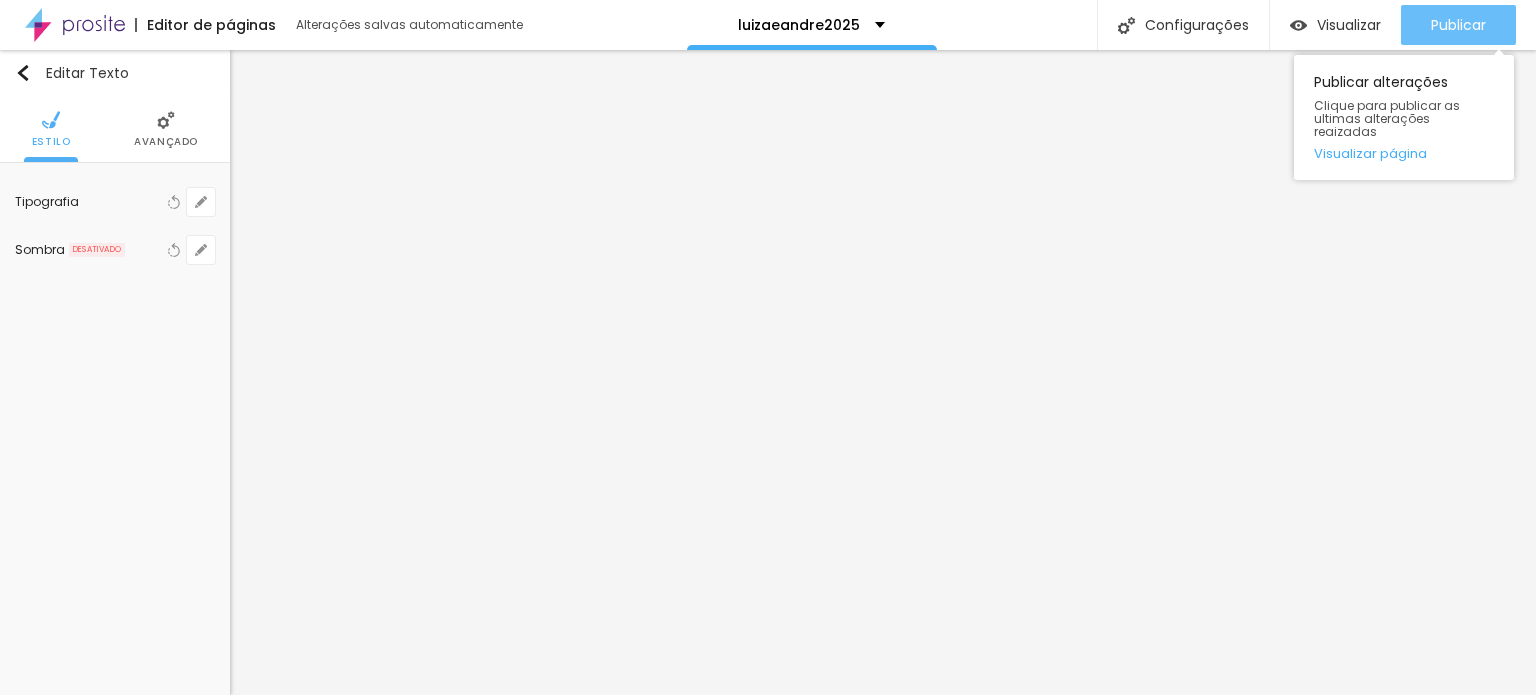 click on "Publicar" at bounding box center (1458, 25) 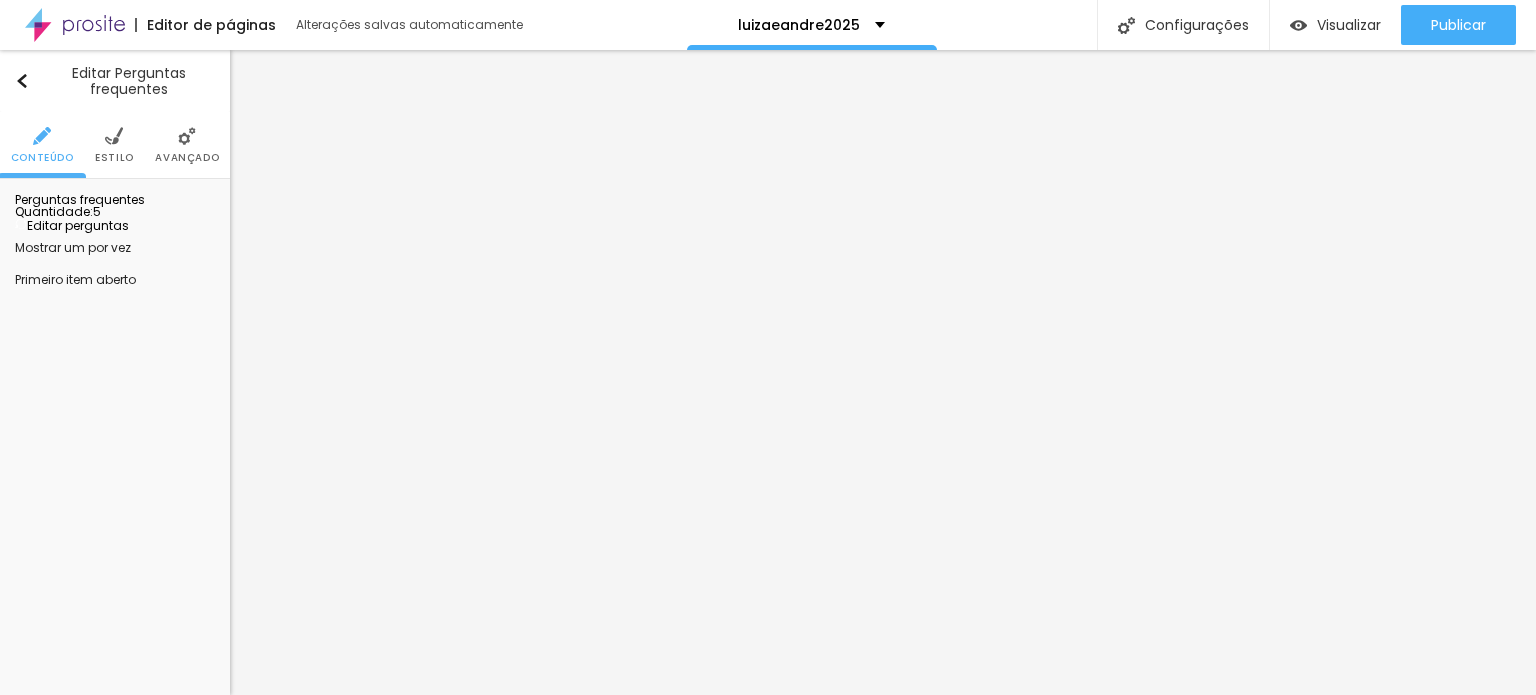 click on "Editar perguntas" at bounding box center [72, 225] 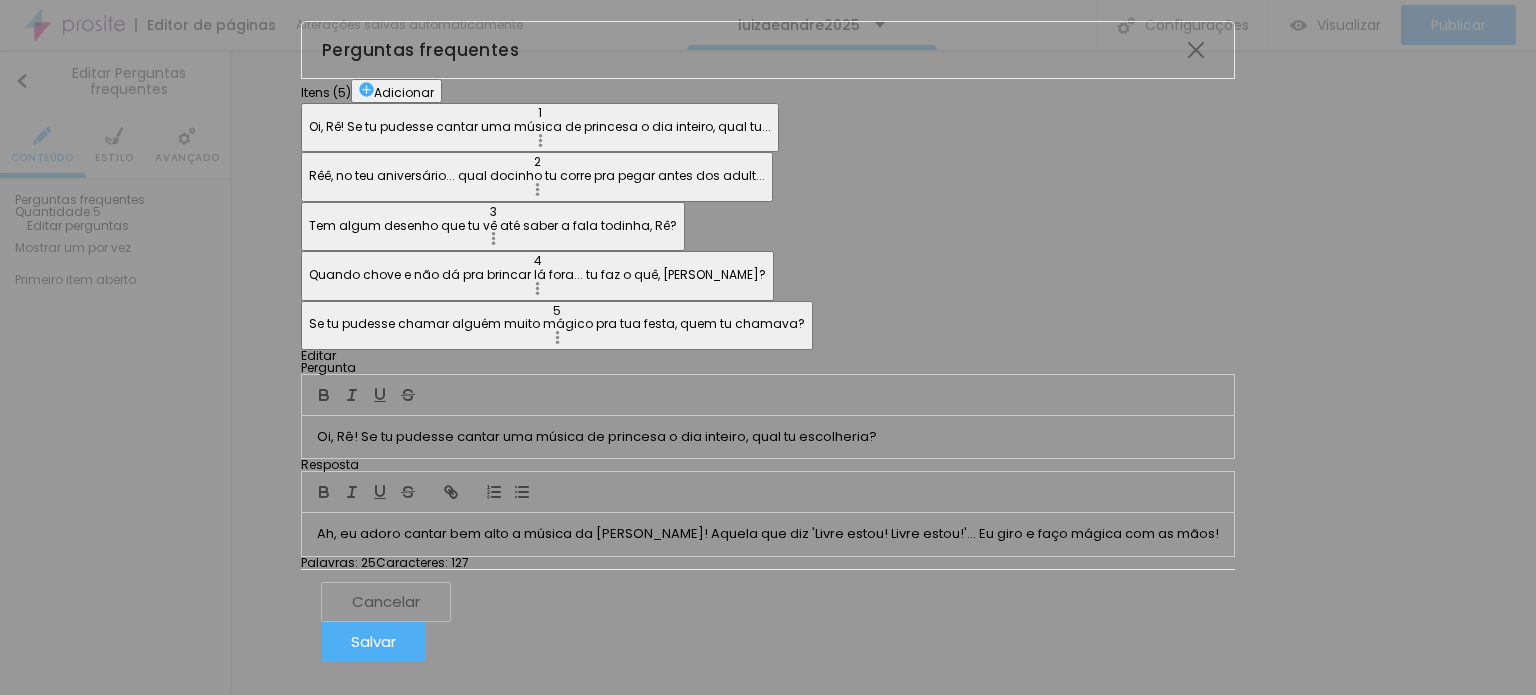 click on "Oi, Rê! Se tu pudesse cantar uma música de princesa o dia inteiro, qual tu..." at bounding box center (540, 127) 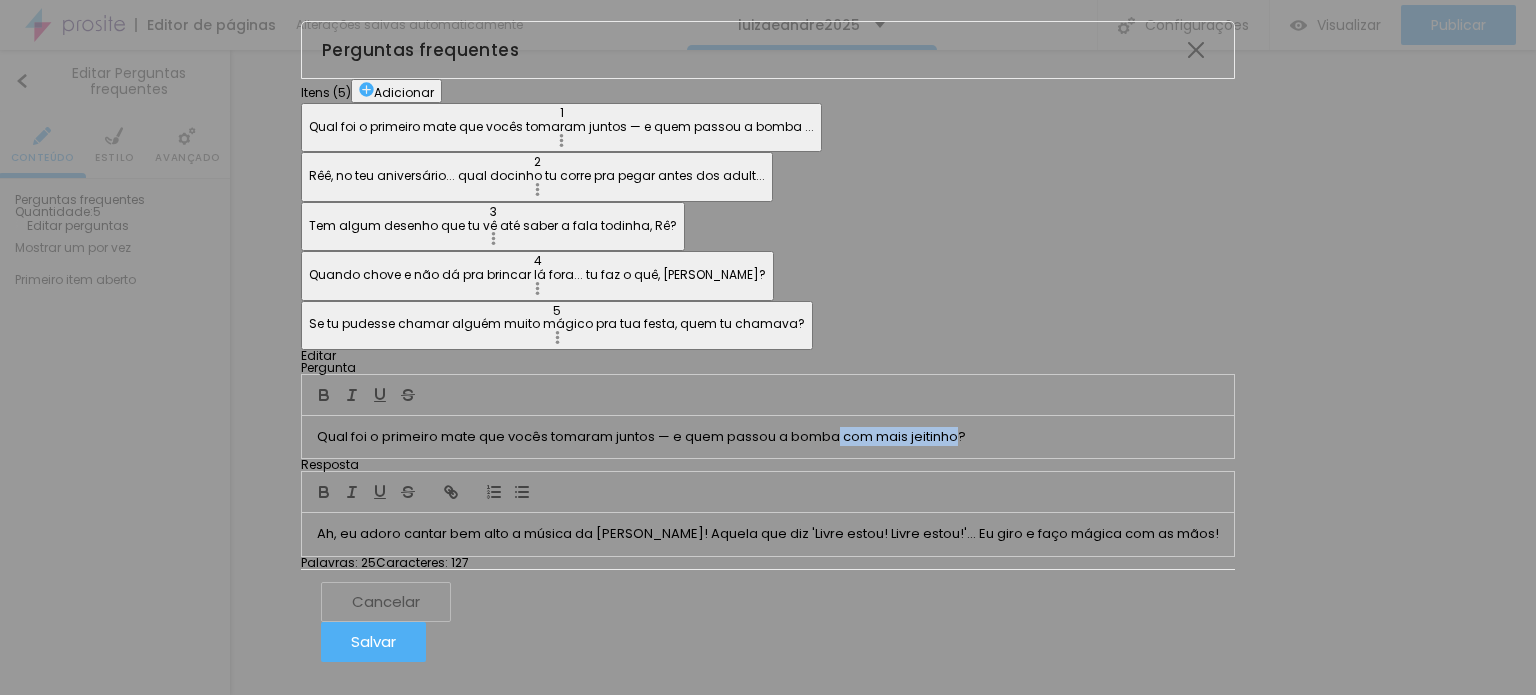 drag, startPoint x: 1089, startPoint y: 295, endPoint x: 1223, endPoint y: 291, distance: 134.0597 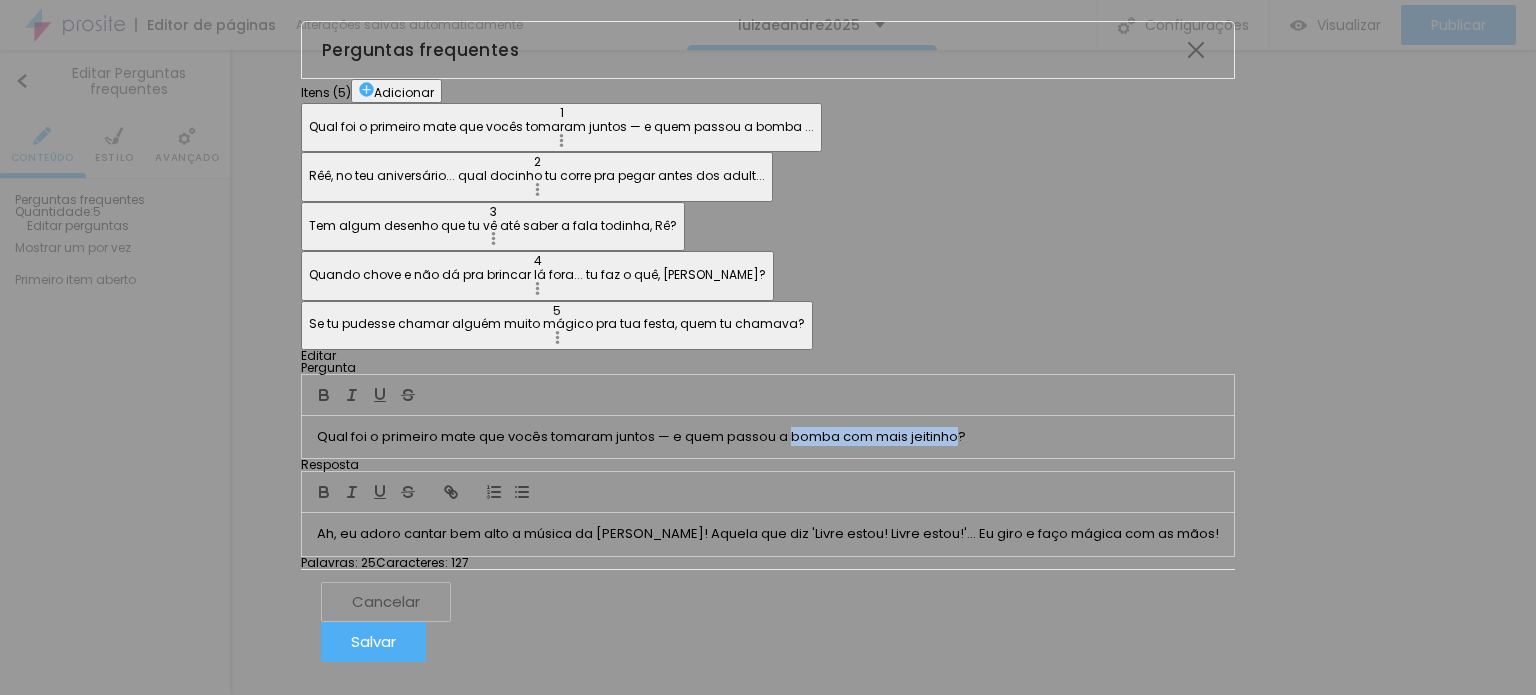 drag, startPoint x: 1044, startPoint y: 293, endPoint x: 1224, endPoint y: 293, distance: 180 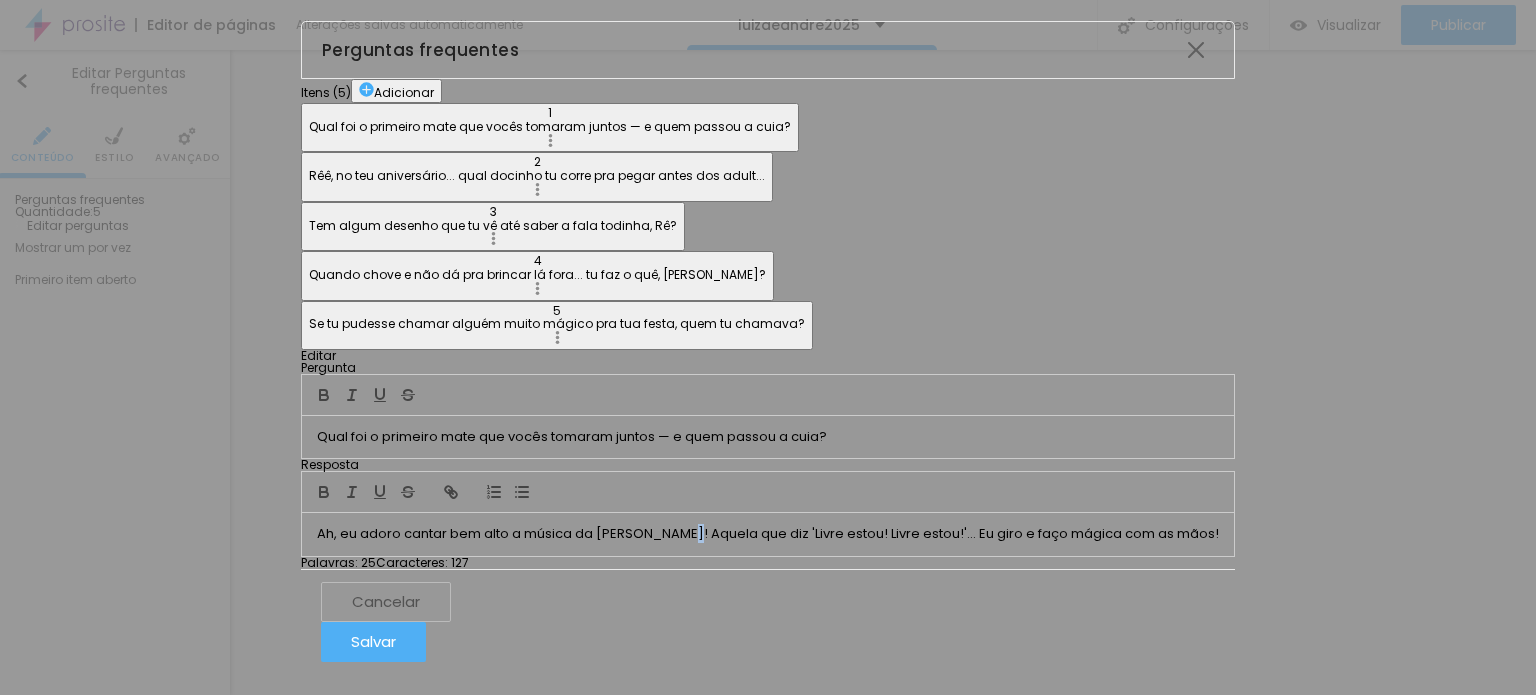 click on "Ah, eu adoro cantar bem alto a música da [PERSON_NAME]! Aquela que diz 'Livre estou! Livre estou!'... Eu giro e faço mágica com as mãos!" at bounding box center (768, 534) 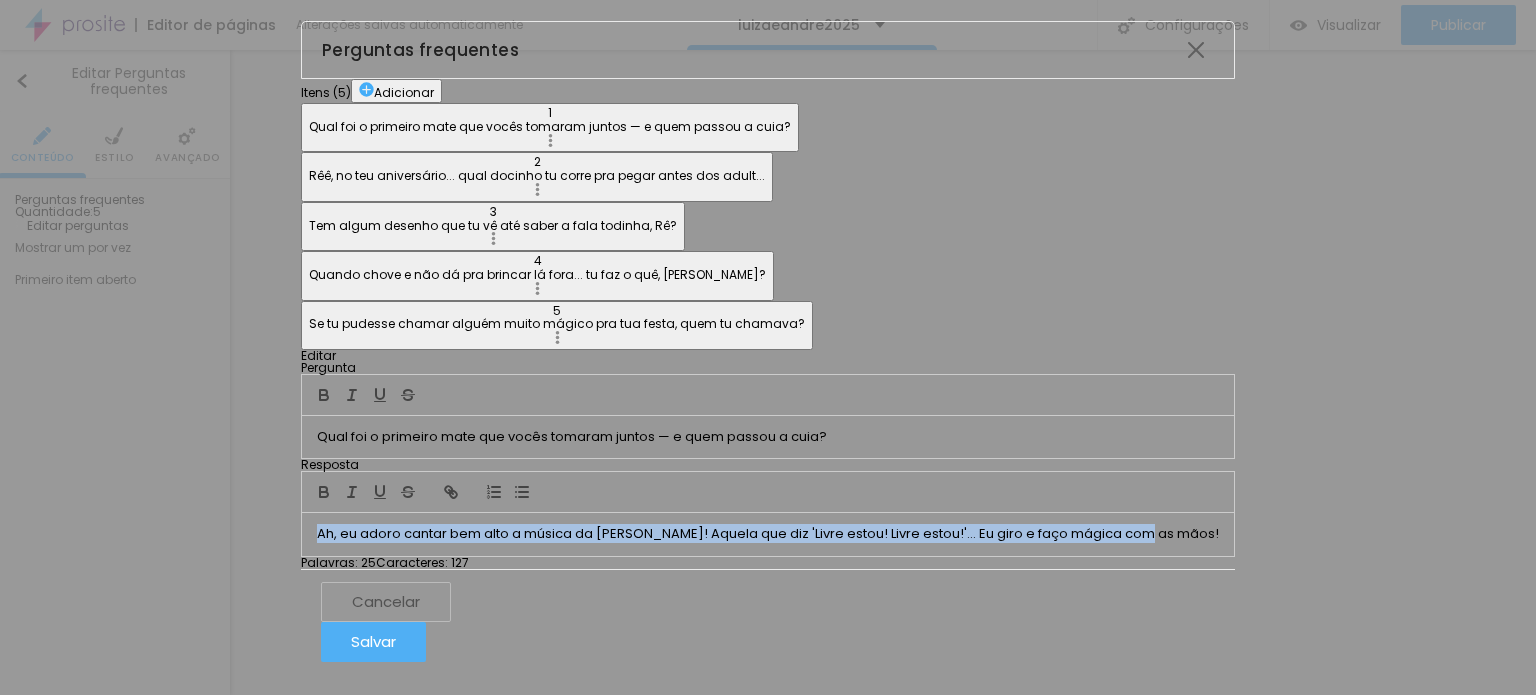 copy on "Ah, eu adoro cantar bem alto a música da [PERSON_NAME]! Aquela que diz 'Livre estou! Livre estou!'... Eu giro e faço mágica com as mãos!" 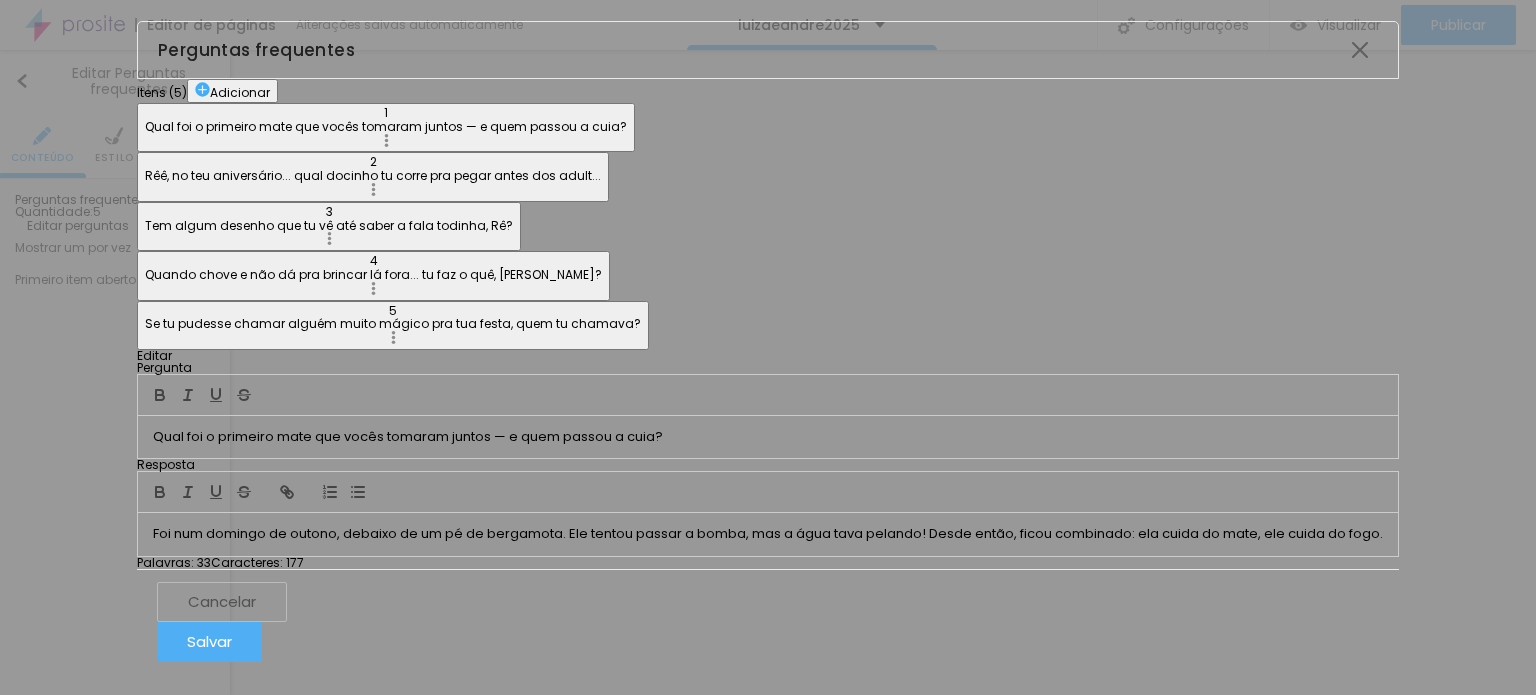 click on "Rêê, no teu aniversário... qual docinho tu corre pra pegar antes dos adult..." at bounding box center [373, 176] 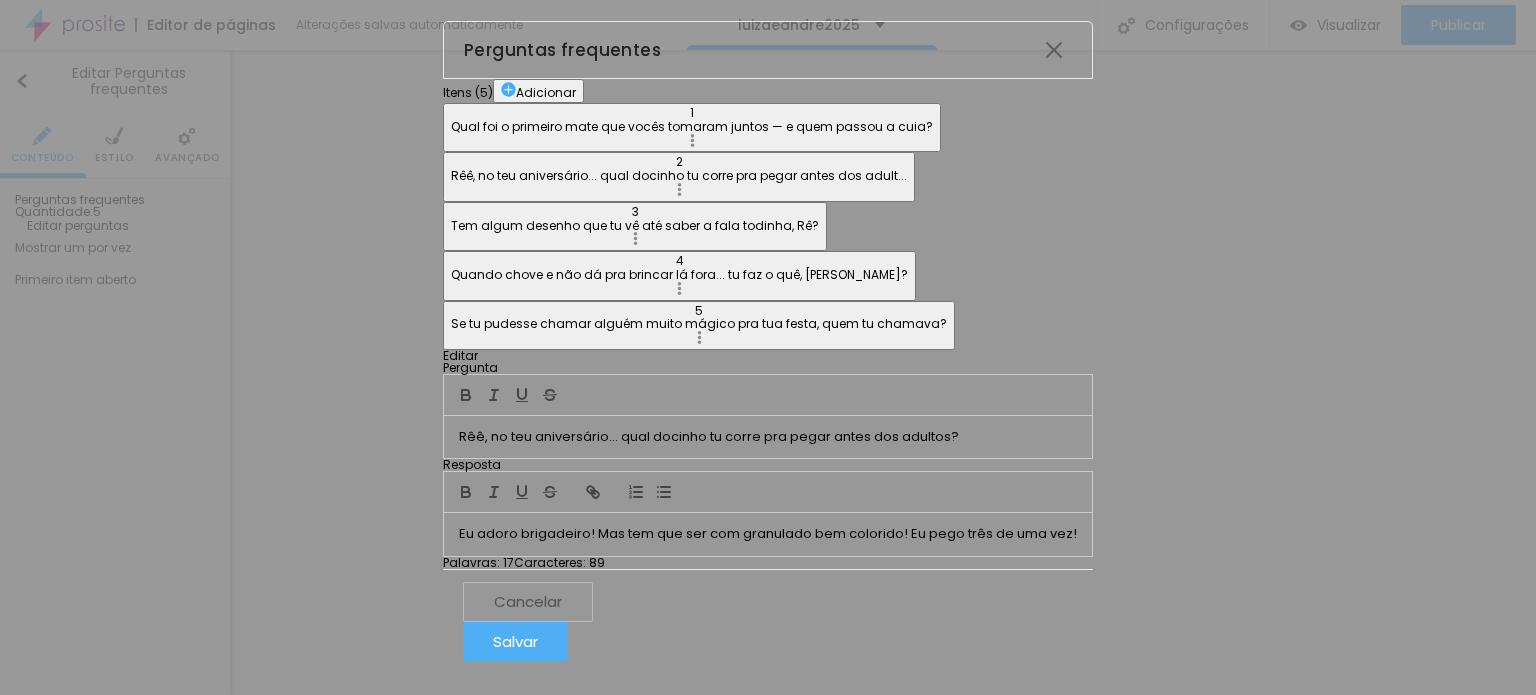 click on "Rêê, no teu aniversário... qual docinho tu corre pra pegar antes dos adult..." at bounding box center (679, 176) 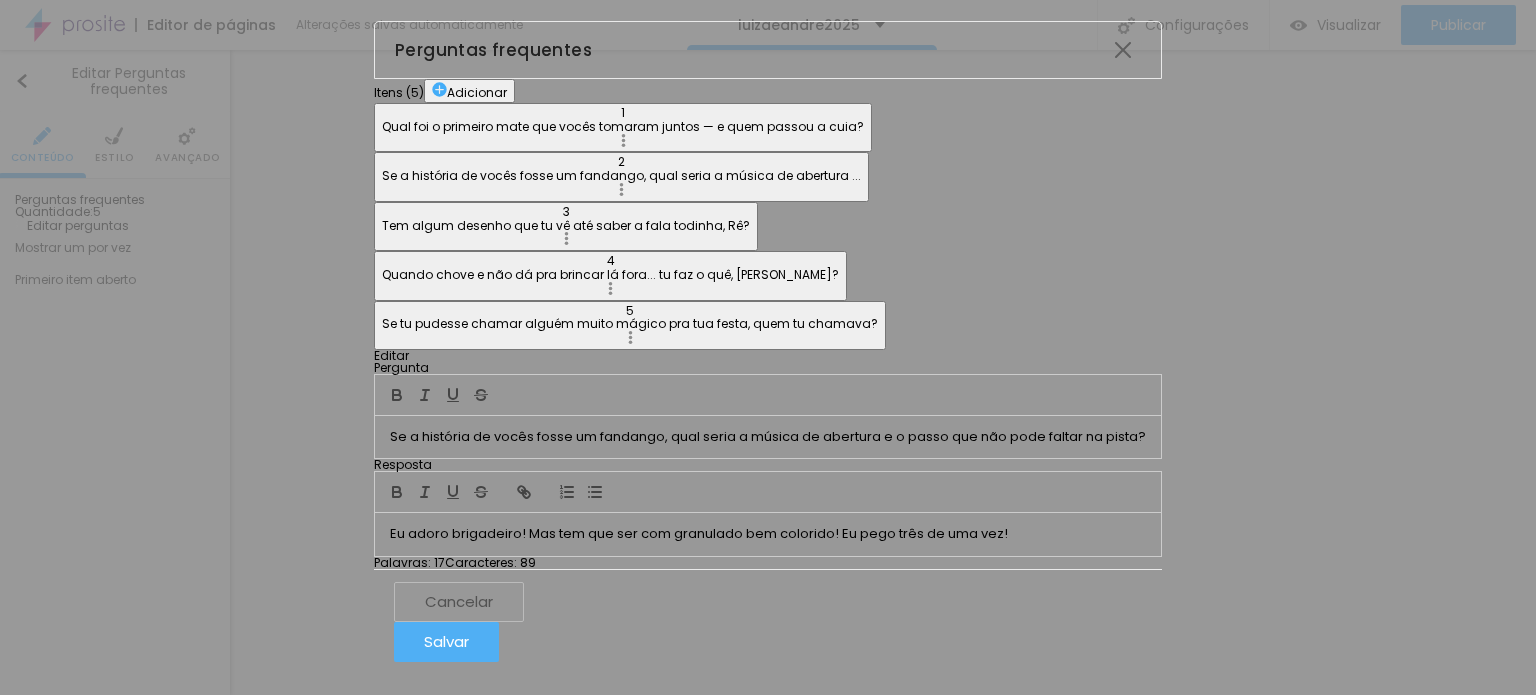click on "Eu adoro brigadeiro! Mas tem que ser com granulado bem colorido! Eu pego três de uma vez!" at bounding box center (768, 534) 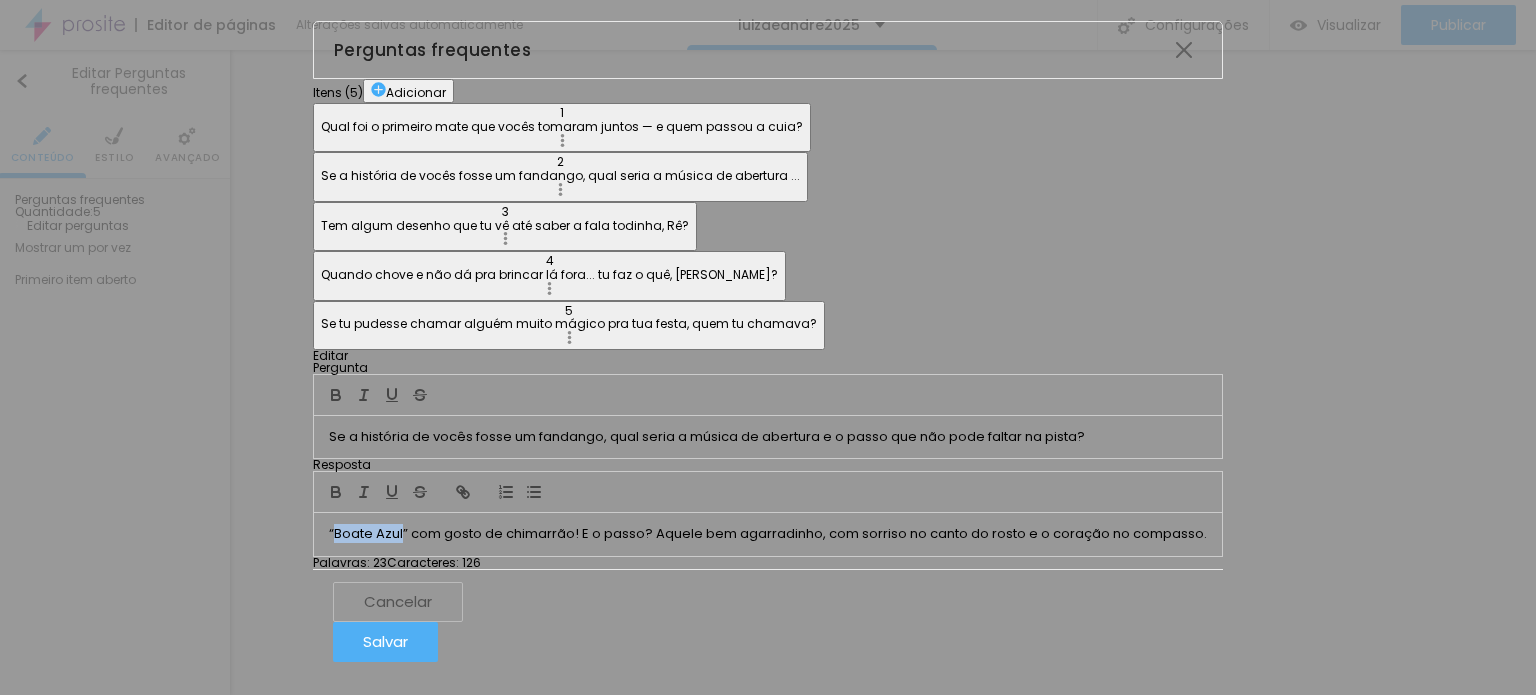 drag, startPoint x: 608, startPoint y: 472, endPoint x: 538, endPoint y: 472, distance: 70 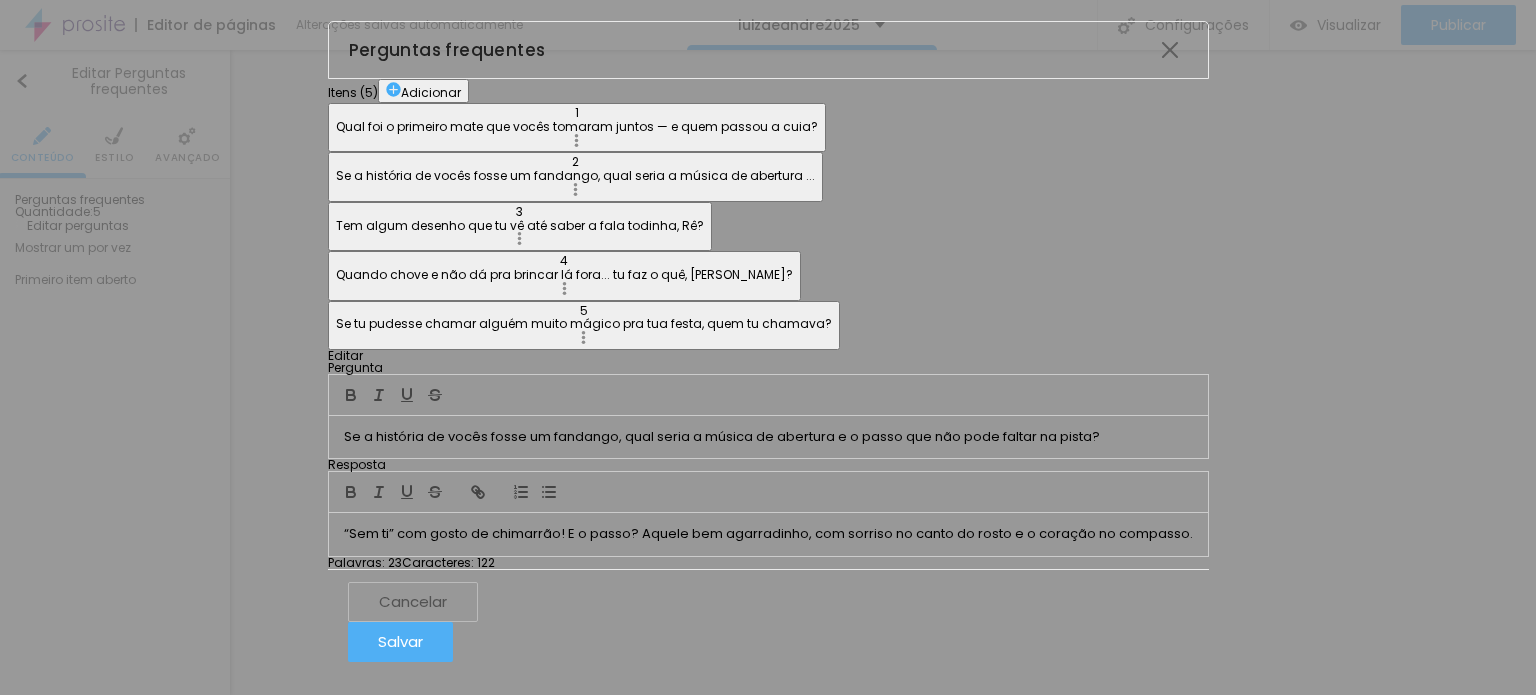 click on "Tem algum desenho que tu vê até saber a fala todinha, Rê?" at bounding box center [520, 226] 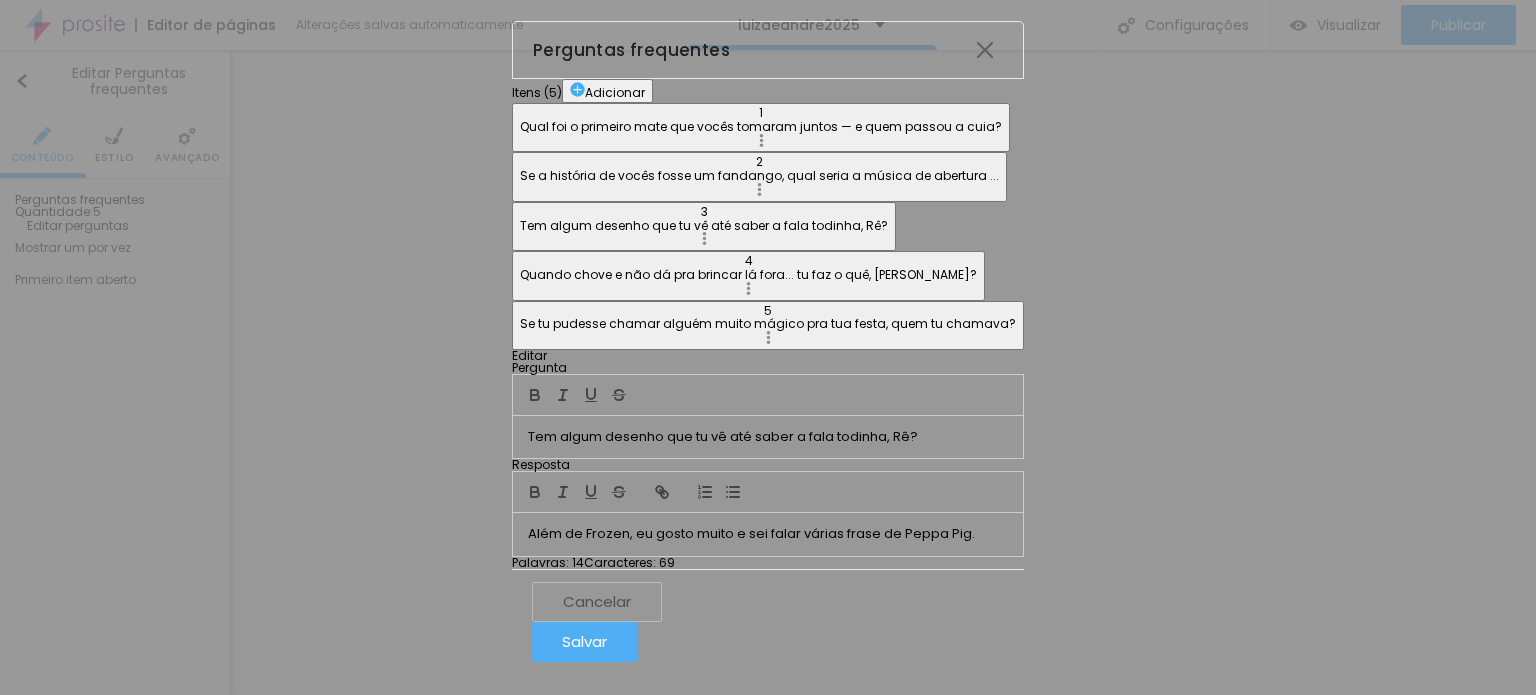 click on "Tem algum desenho que tu vê até saber a fala todinha, Rê?" at bounding box center [768, 437] 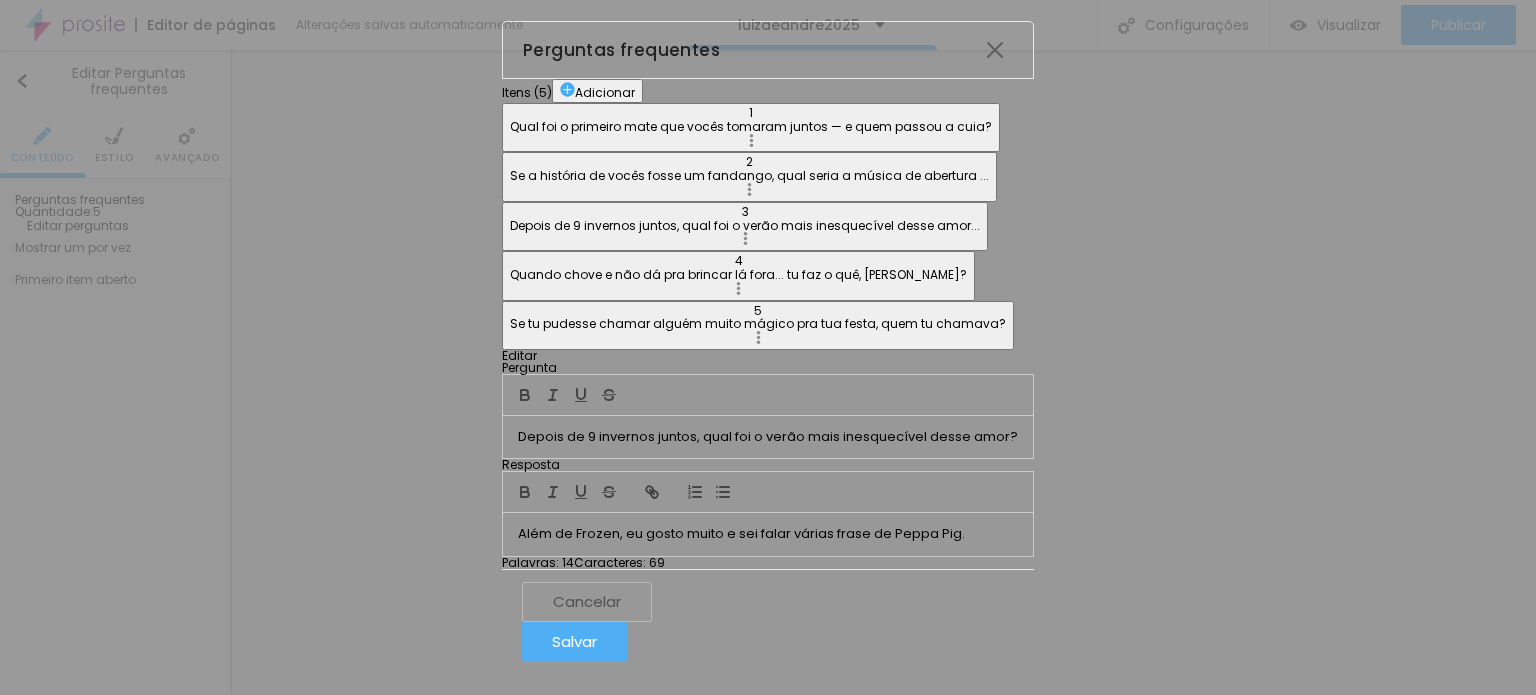 click on "Além de Frozen, eu gosto muito e sei falar várias frase de Peppa Pig." at bounding box center [768, 534] 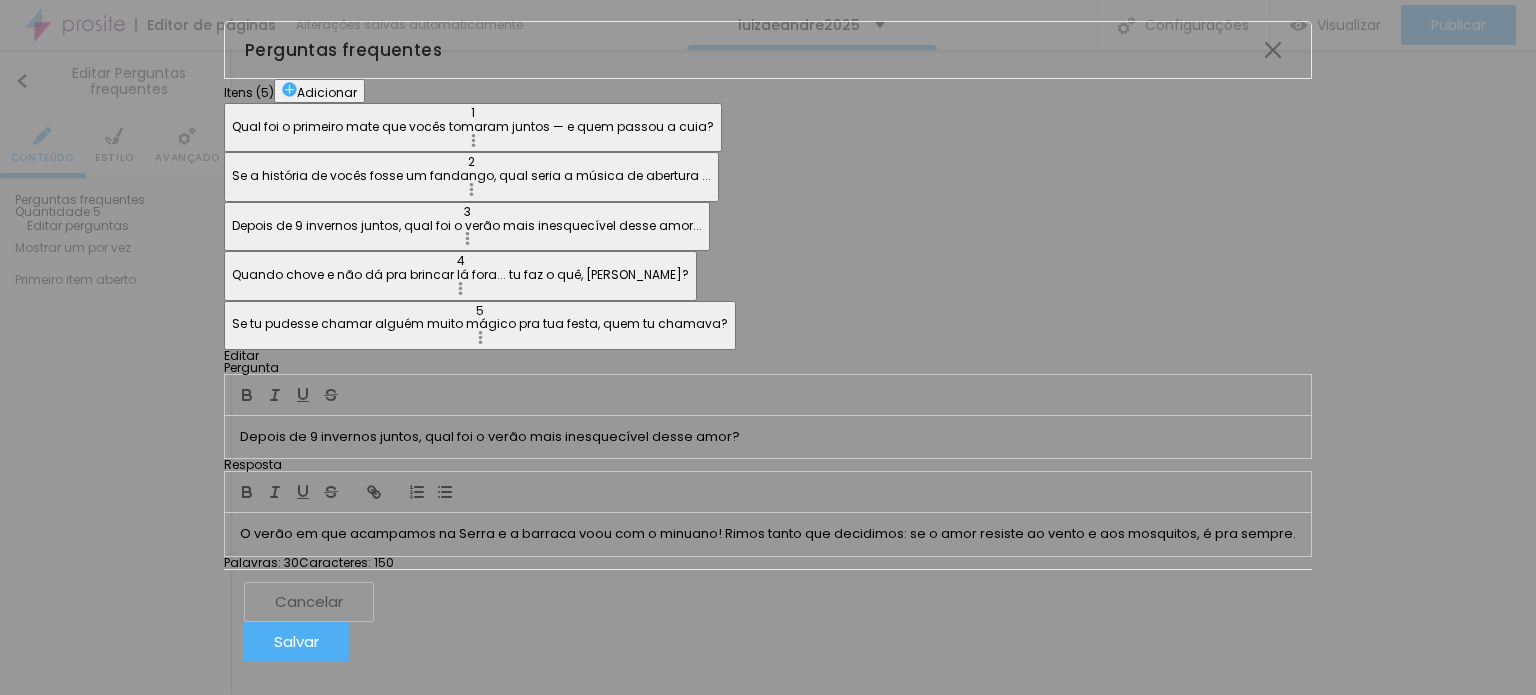 click on "Quando chove e não dá pra brincar lá fora... tu faz o quê, [PERSON_NAME]?" at bounding box center [460, 275] 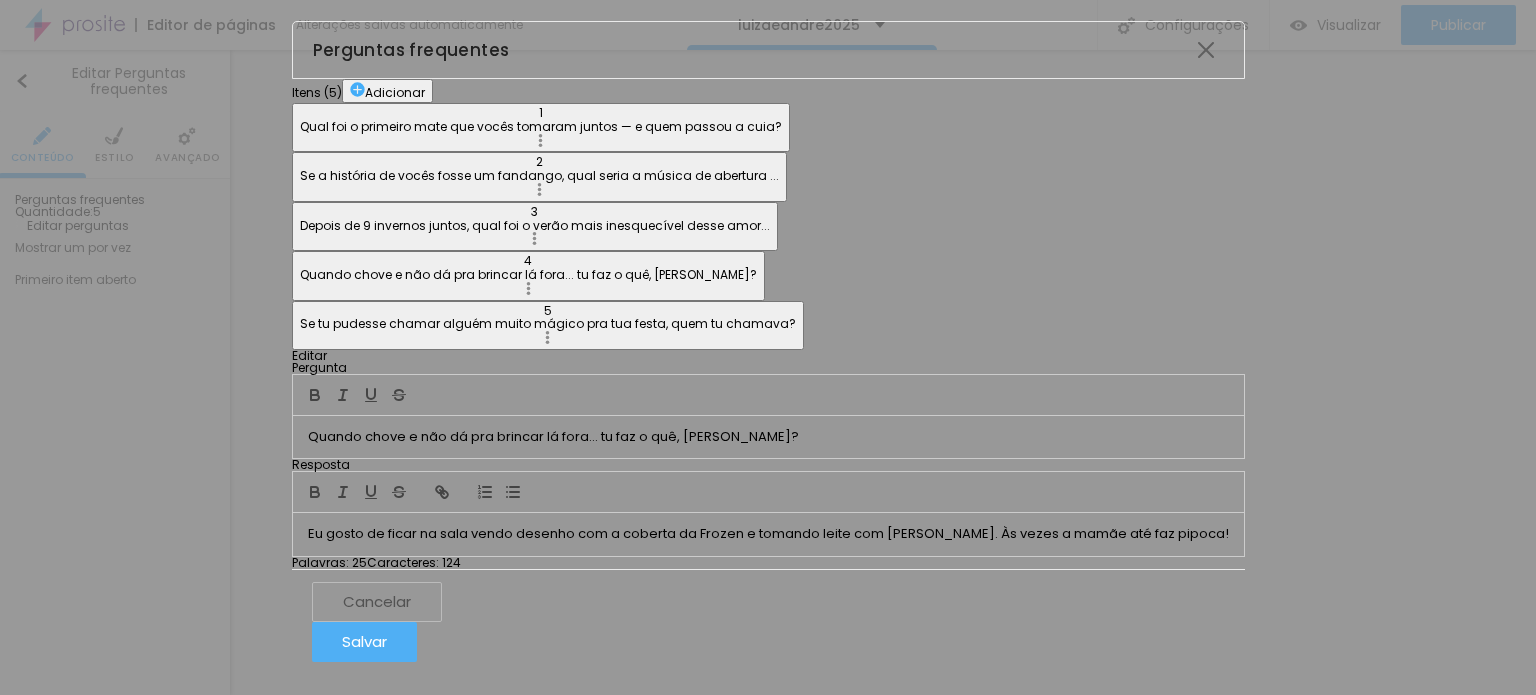 click on "Quando chove e não dá pra brincar lá fora... tu faz o quê, [PERSON_NAME]?" at bounding box center (528, 275) 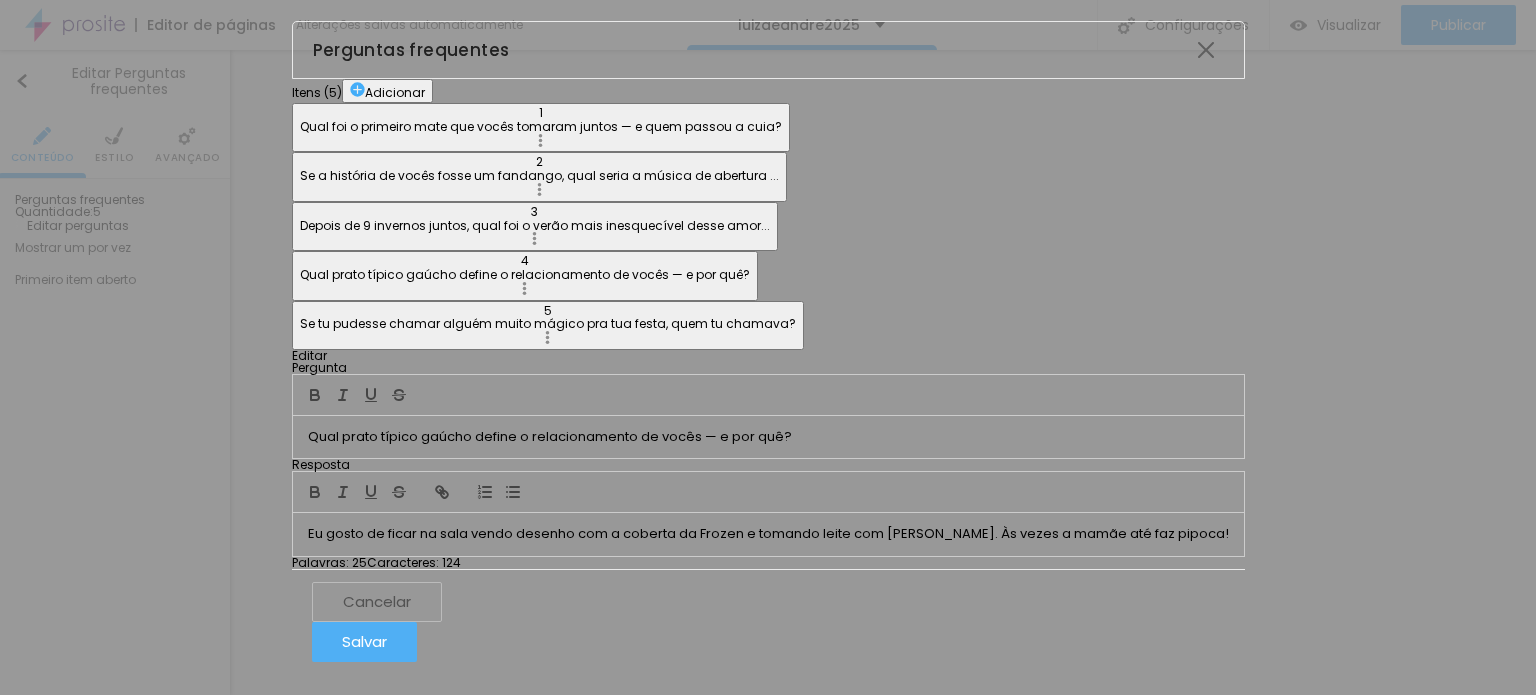 click on "Eu gosto de ficar na sala vendo desenho com a coberta da Frozen e tomando leite com [PERSON_NAME]. Às vezes a mamãe até faz pipoca!" at bounding box center (768, 534) 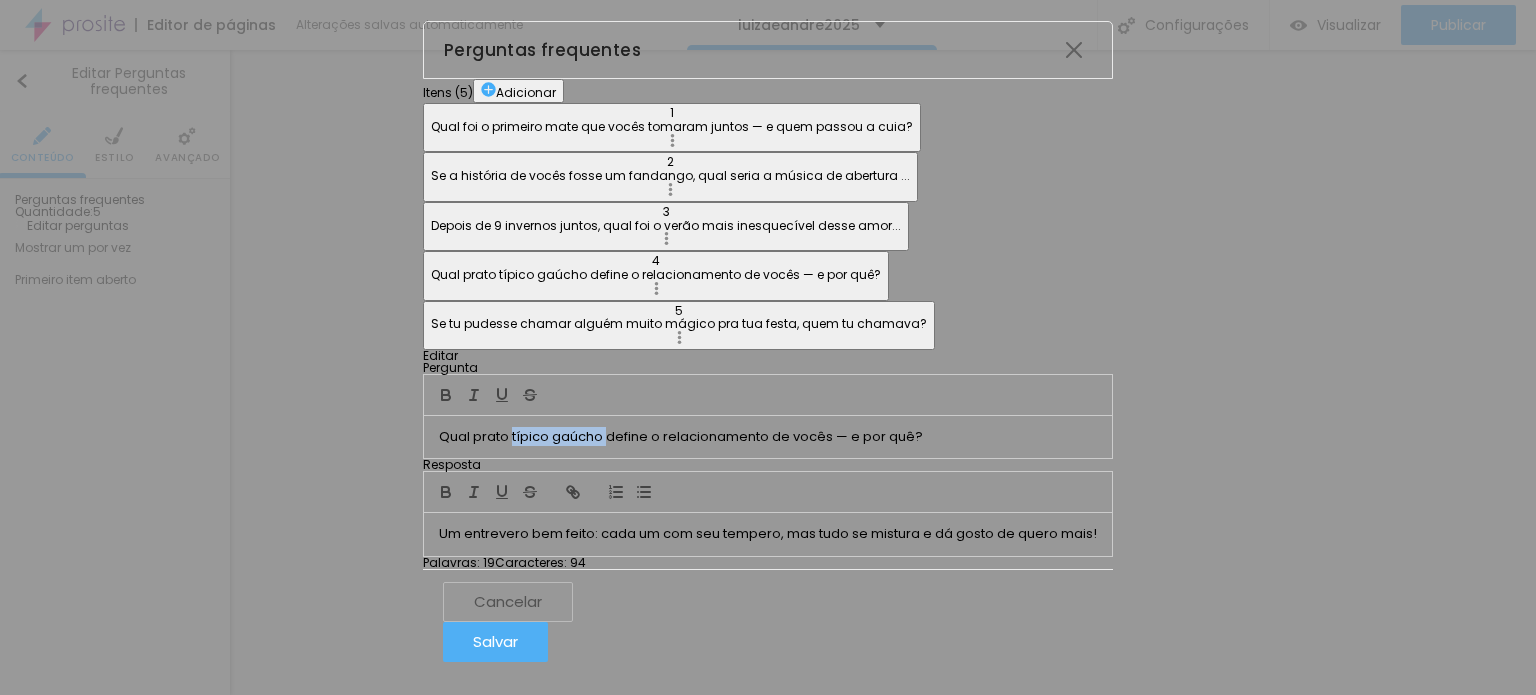 drag, startPoint x: 611, startPoint y: 296, endPoint x: 712, endPoint y: 299, distance: 101.04455 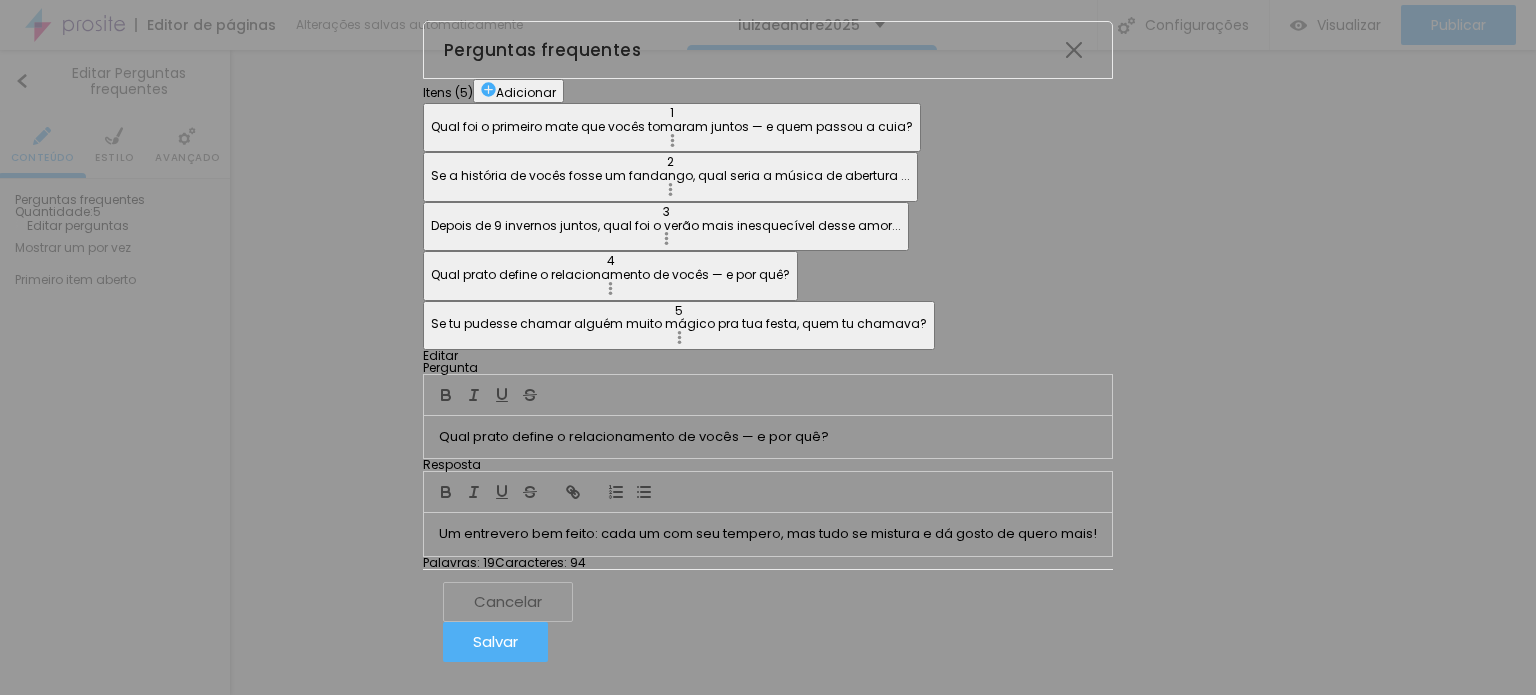 click on "Se tu pudesse chamar alguém muito mágico pra tua festa, quem tu chamava?" at bounding box center [679, 324] 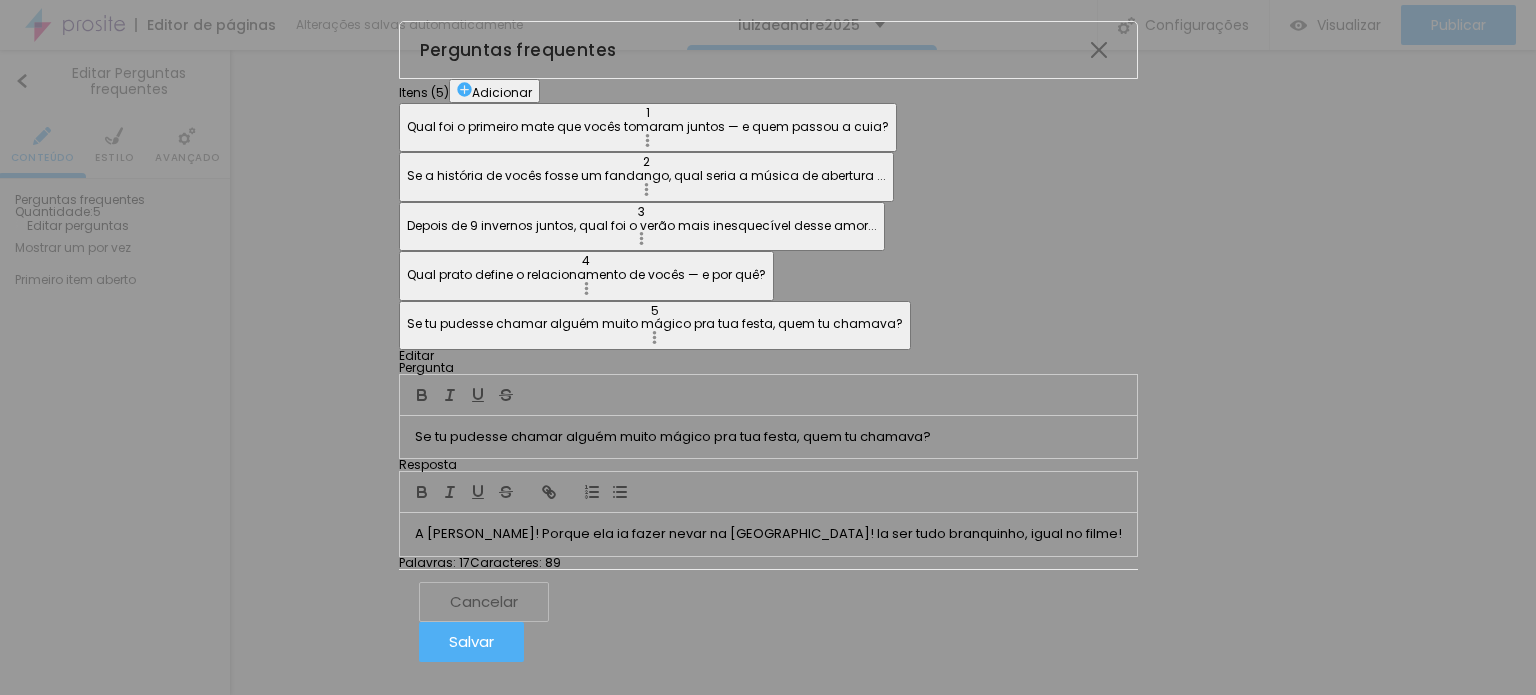click on "Se tu pudesse chamar alguém muito mágico pra tua festa, quem tu chamava?" at bounding box center [655, 324] 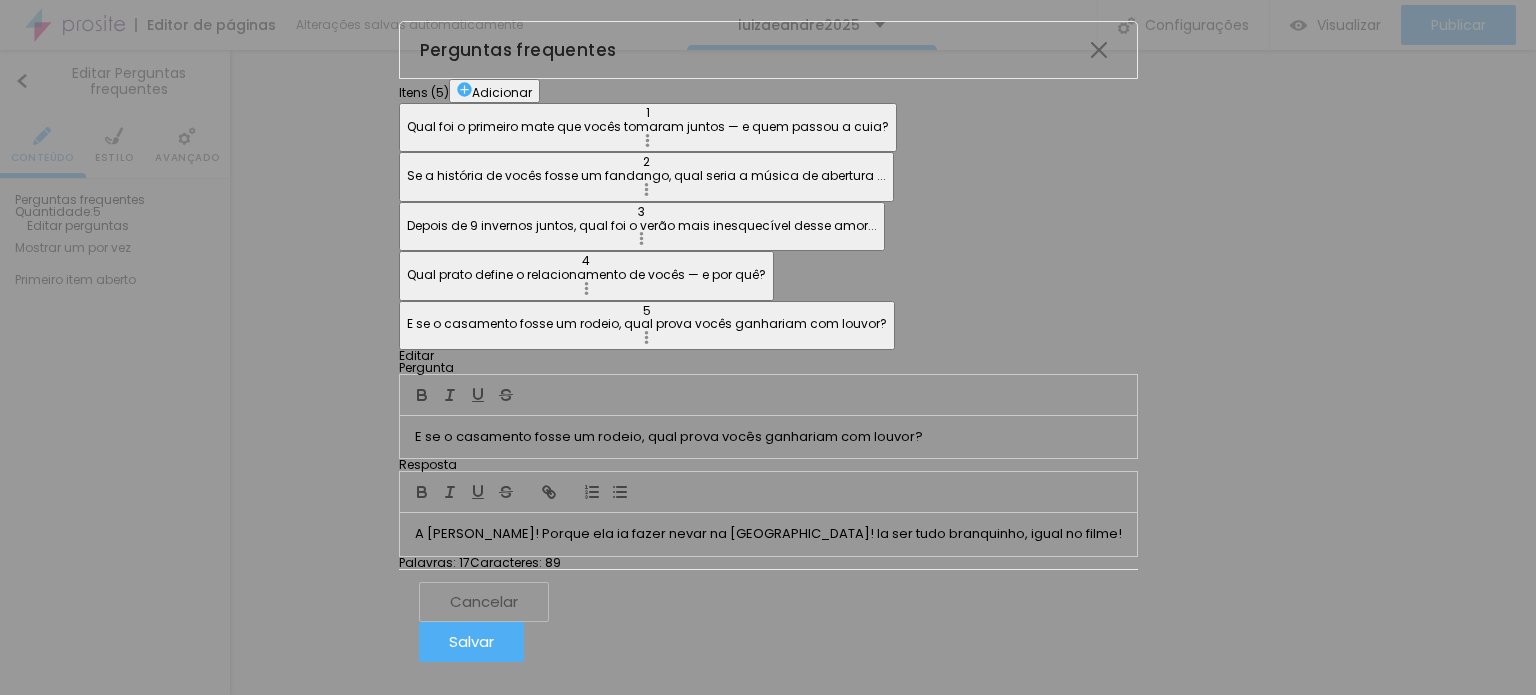 click on "A [PERSON_NAME]! Porque ela ia fazer nevar na [GEOGRAPHIC_DATA]! Ia ser tudo branquinho, igual no filme!" at bounding box center (768, 534) 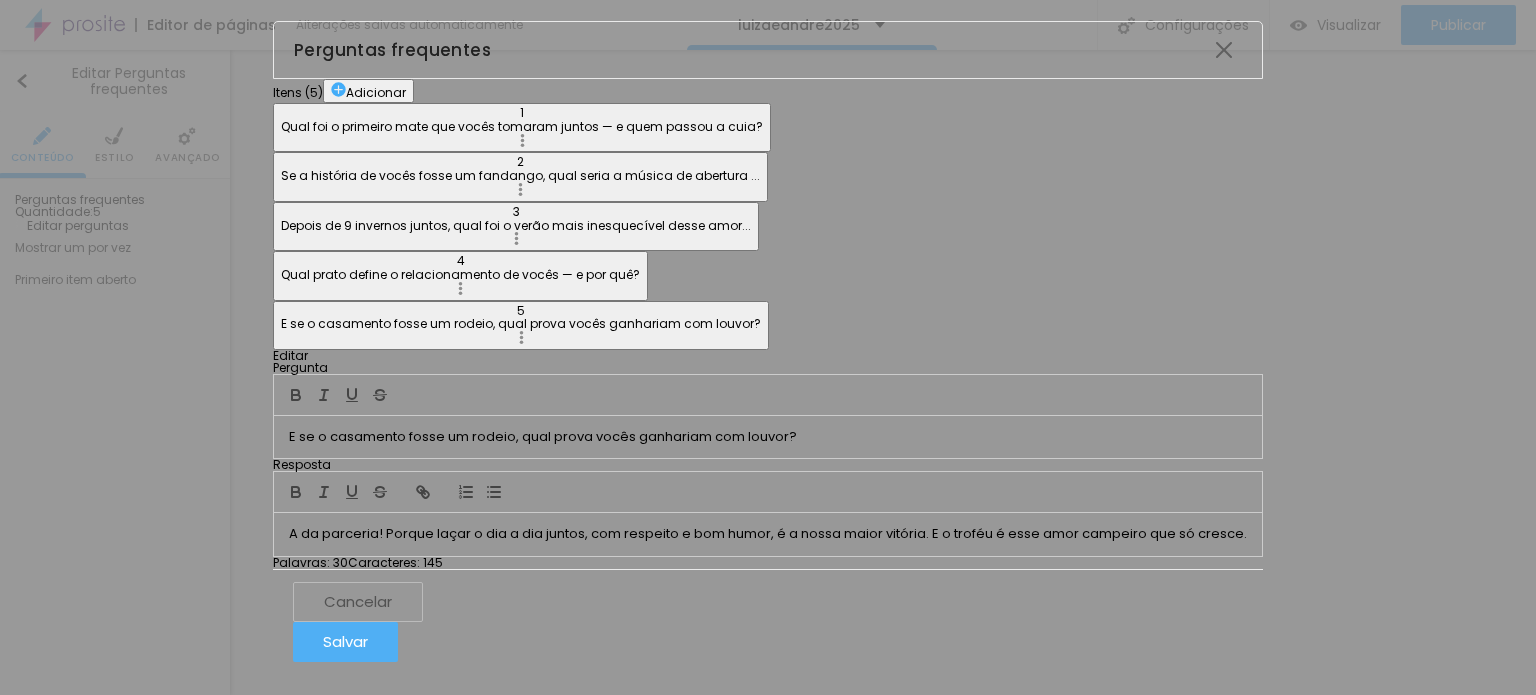 click on "Qual prato define o relacionamento de vocês — e por quê?" at bounding box center (460, 275) 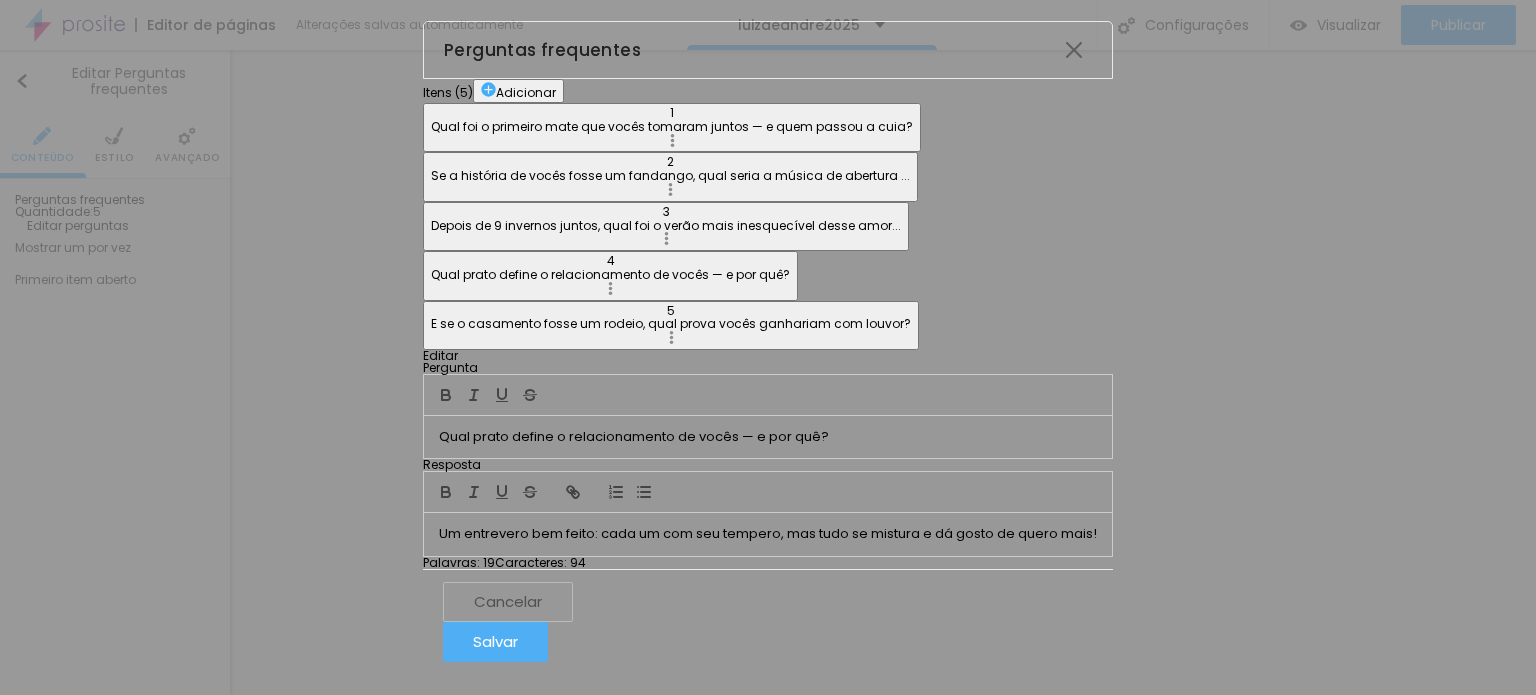click on "Depois de 9 invernos juntos, qual foi o verão mais inesquecível desse amor..." at bounding box center [666, 226] 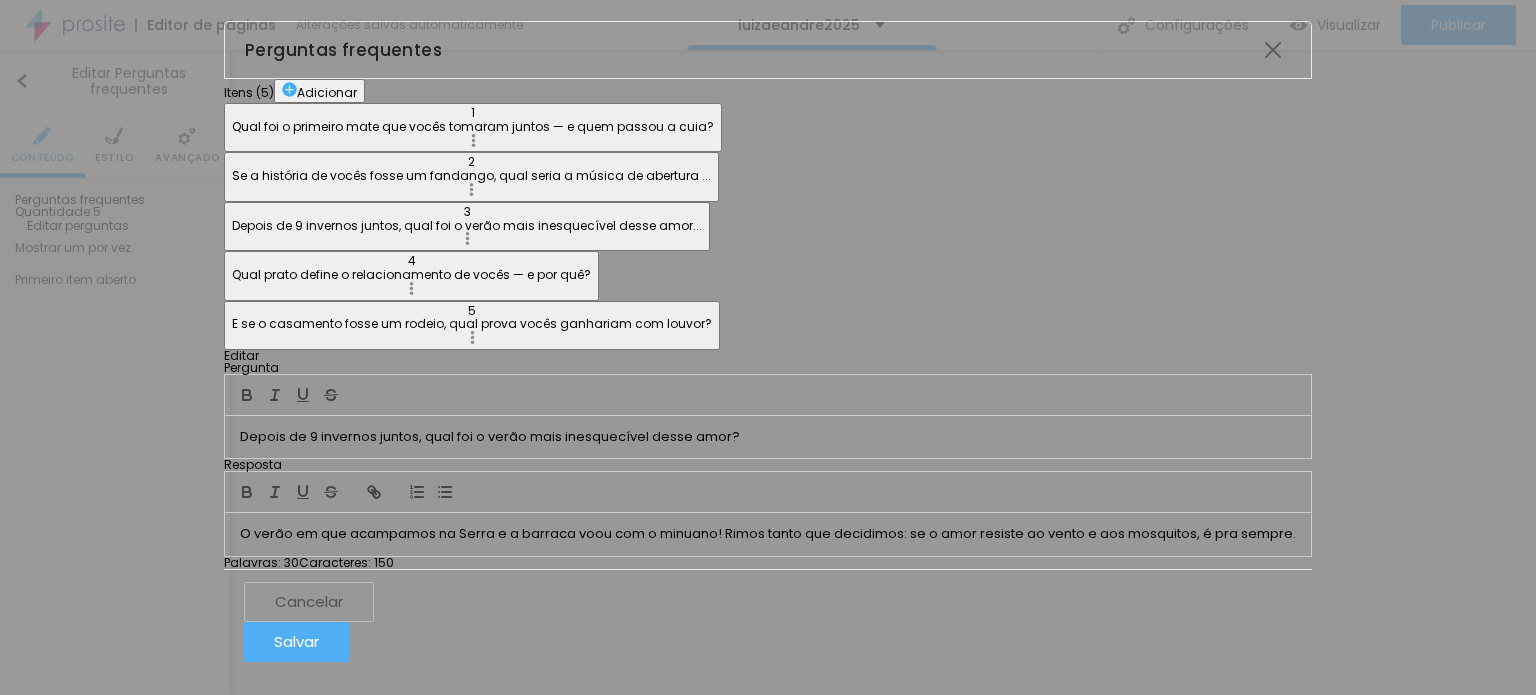 click on "Se a história de vocês fosse um fandango, qual seria a música de abertura ..." at bounding box center (471, 176) 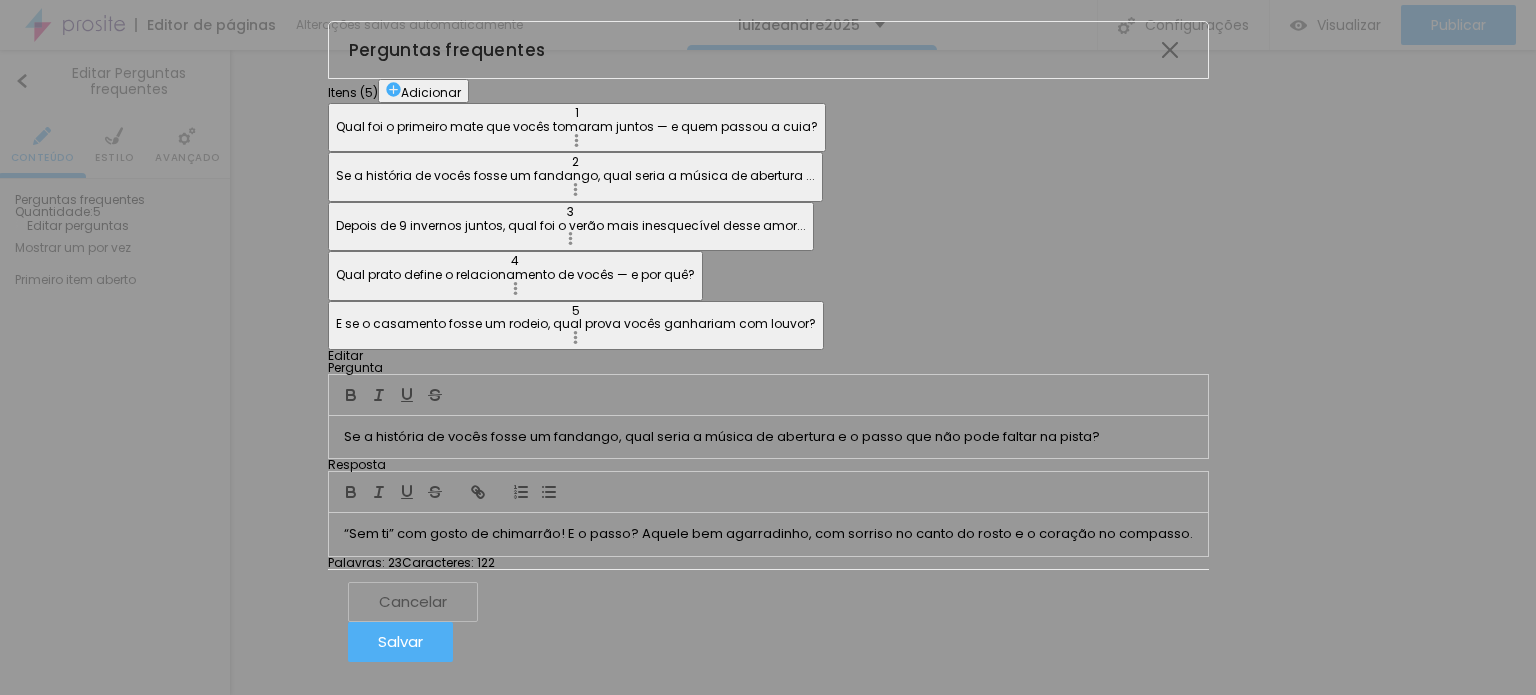 click on "Qual foi o primeiro mate que vocês tomaram juntos — e quem passou a cuia?" at bounding box center (577, 127) 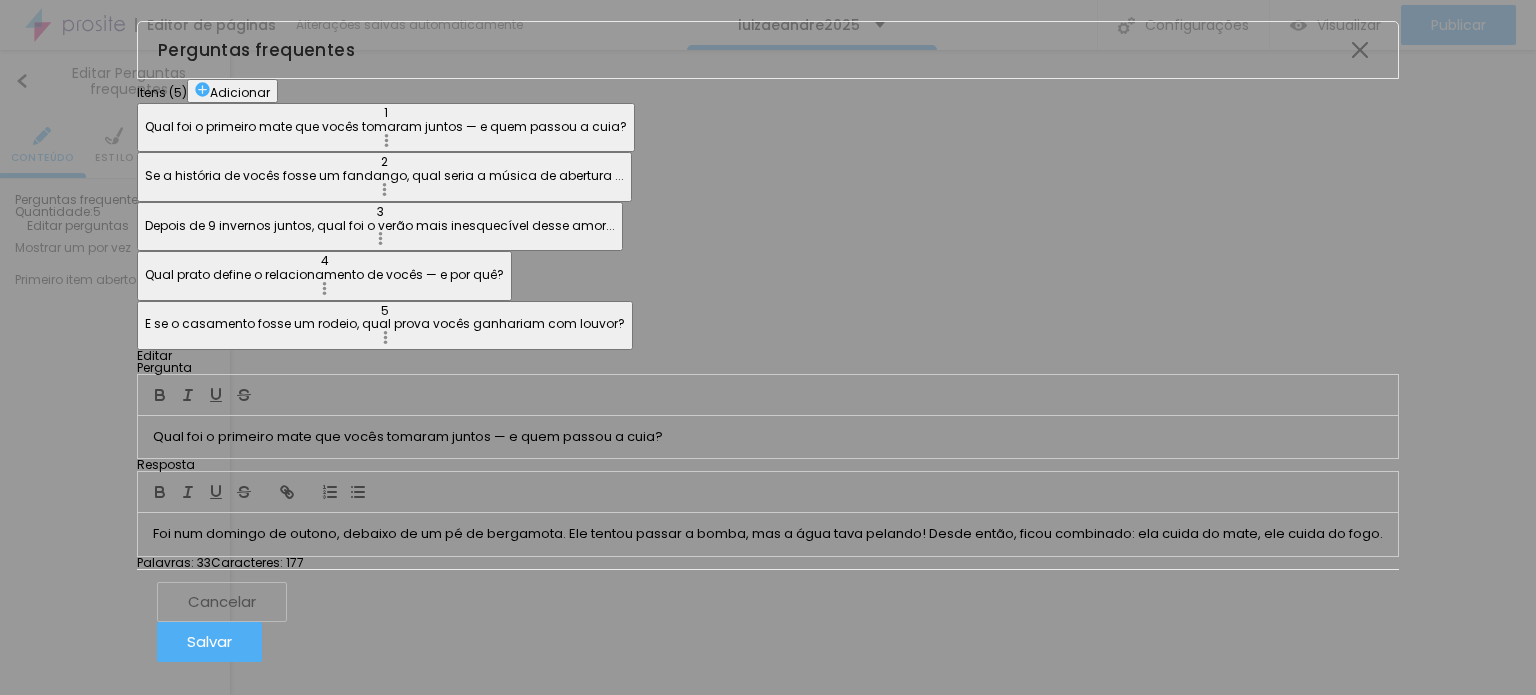 click on "Se a história de vocês fosse um fandango, qual seria a música de abertura ..." at bounding box center (384, 176) 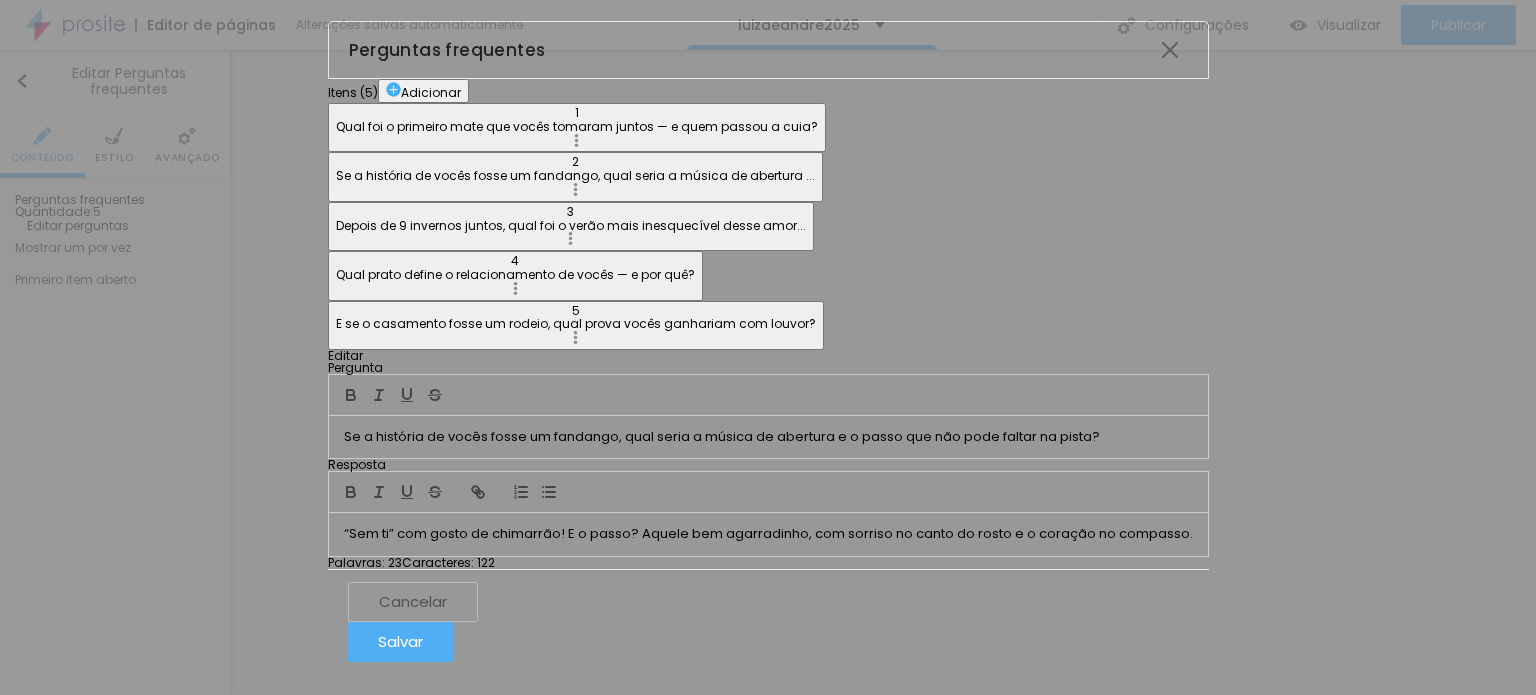 click on "Depois de 9 invernos juntos, qual foi o verão mais inesquecível desse amor..." at bounding box center (571, 226) 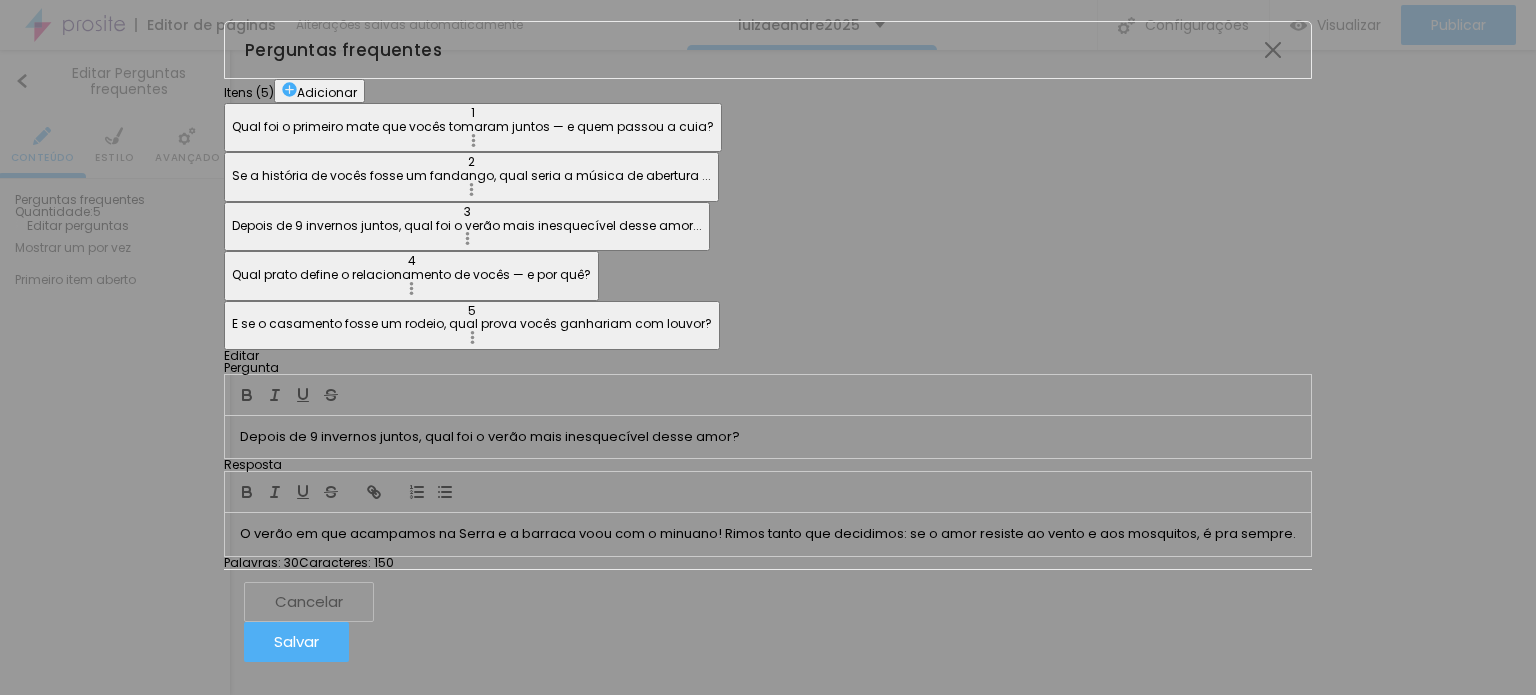 click on "Se a história de vocês fosse um fandango, qual seria a música de abertura ..." at bounding box center (471, 176) 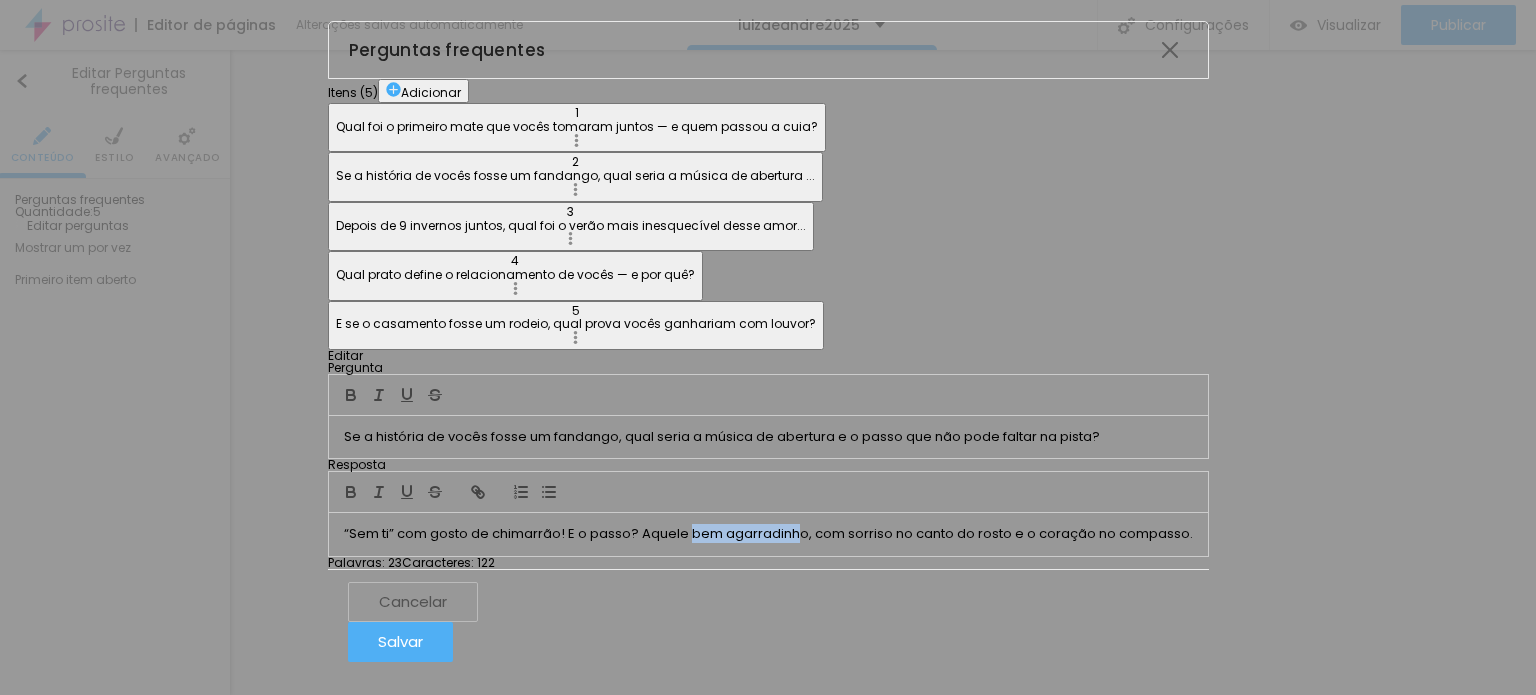 drag, startPoint x: 903, startPoint y: 480, endPoint x: 1019, endPoint y: 483, distance: 116.03879 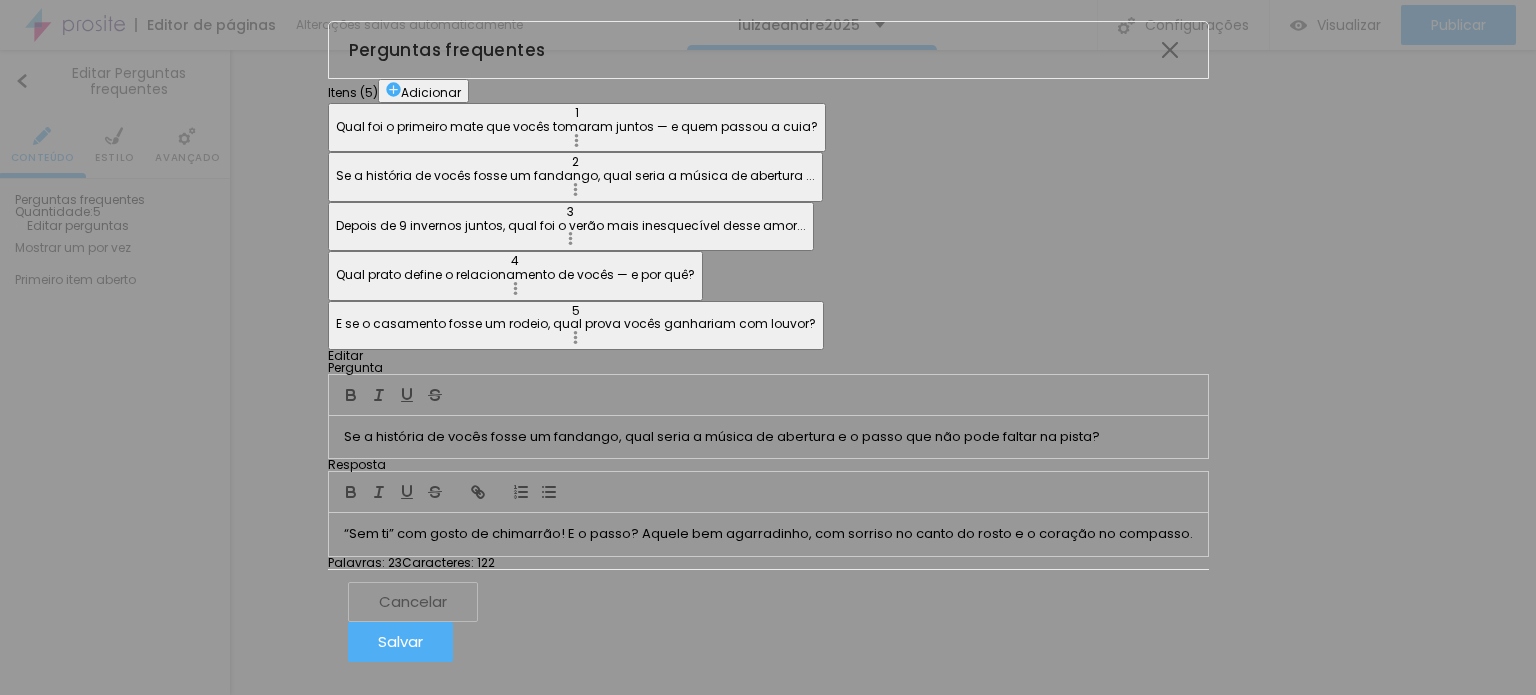 click on "“Sem ti” com gosto de chimarrão! E o passo? Aquele bem agarradinho, com sorriso no canto do rosto e o coração no compasso." at bounding box center [768, 534] 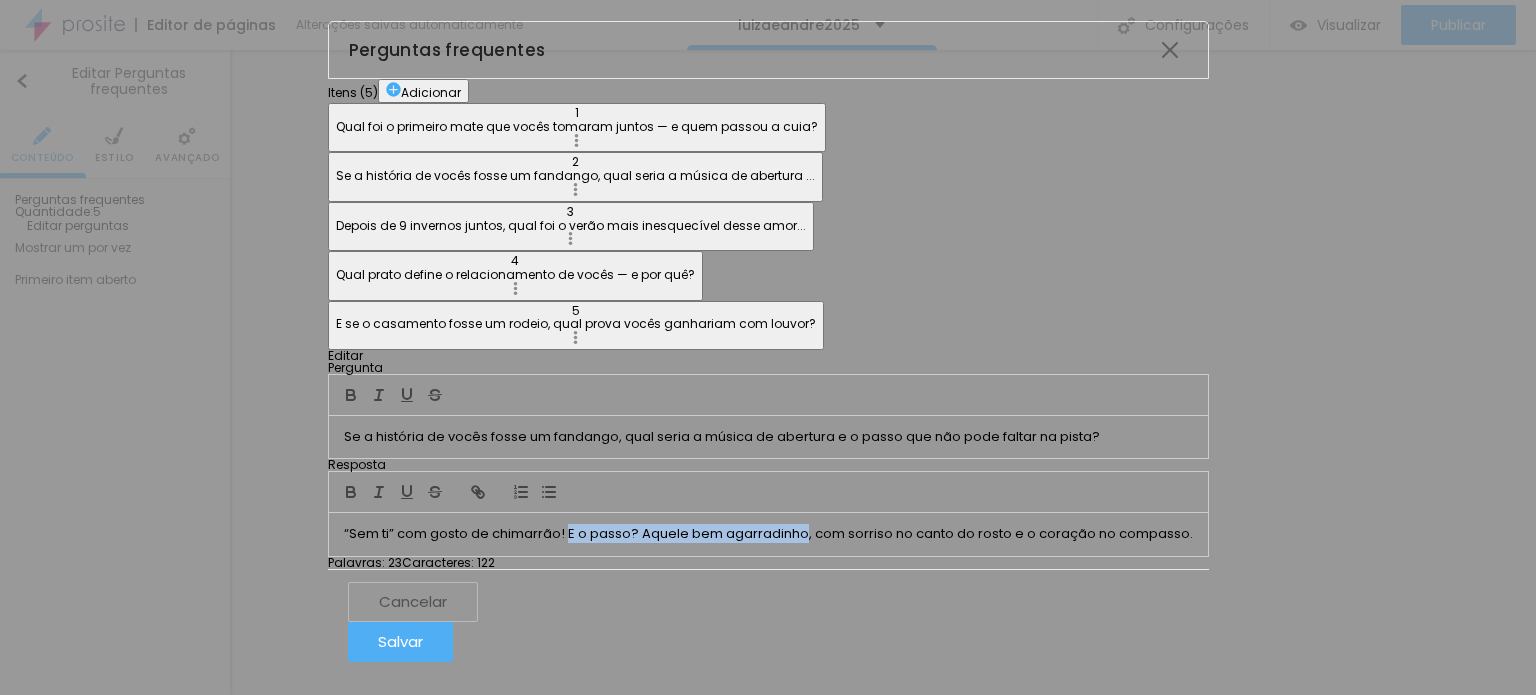 drag, startPoint x: 775, startPoint y: 480, endPoint x: 1027, endPoint y: 487, distance: 252.0972 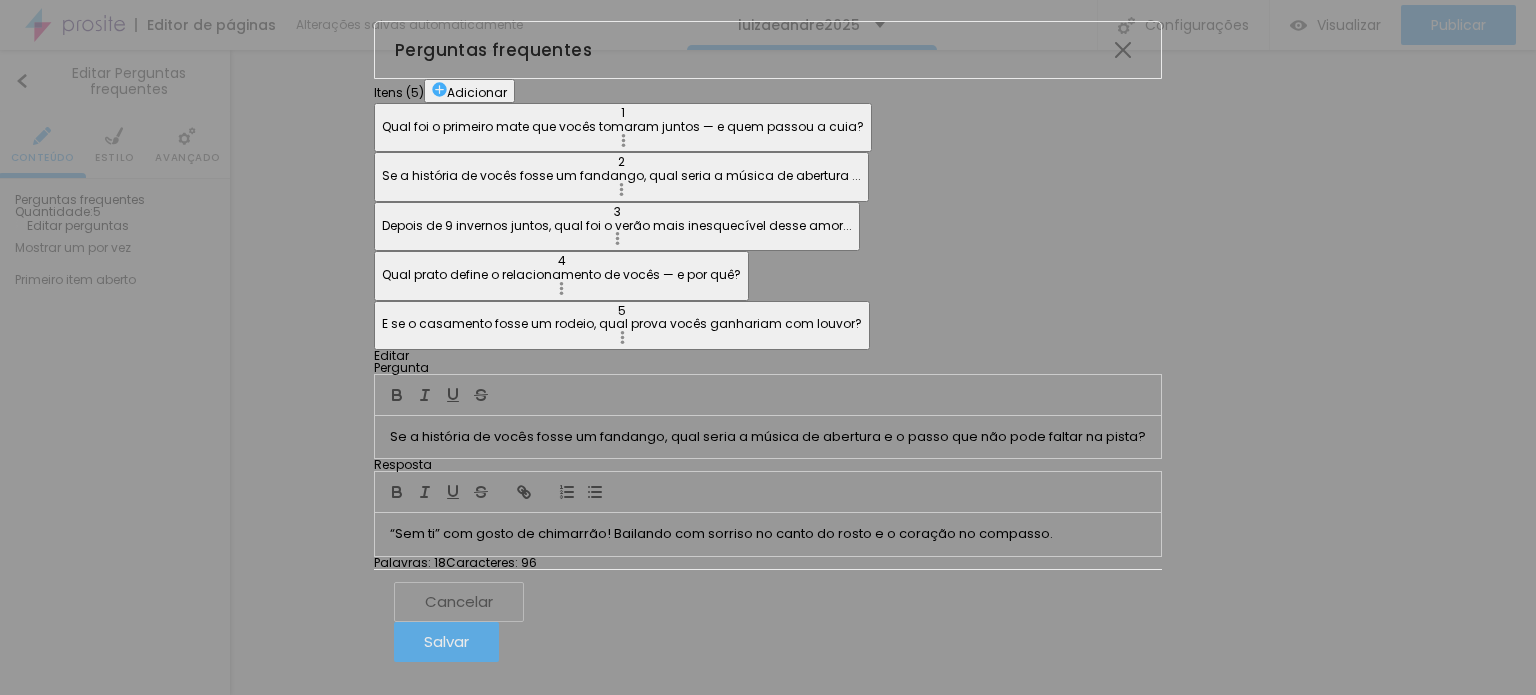 click on "Salvar" at bounding box center (446, 641) 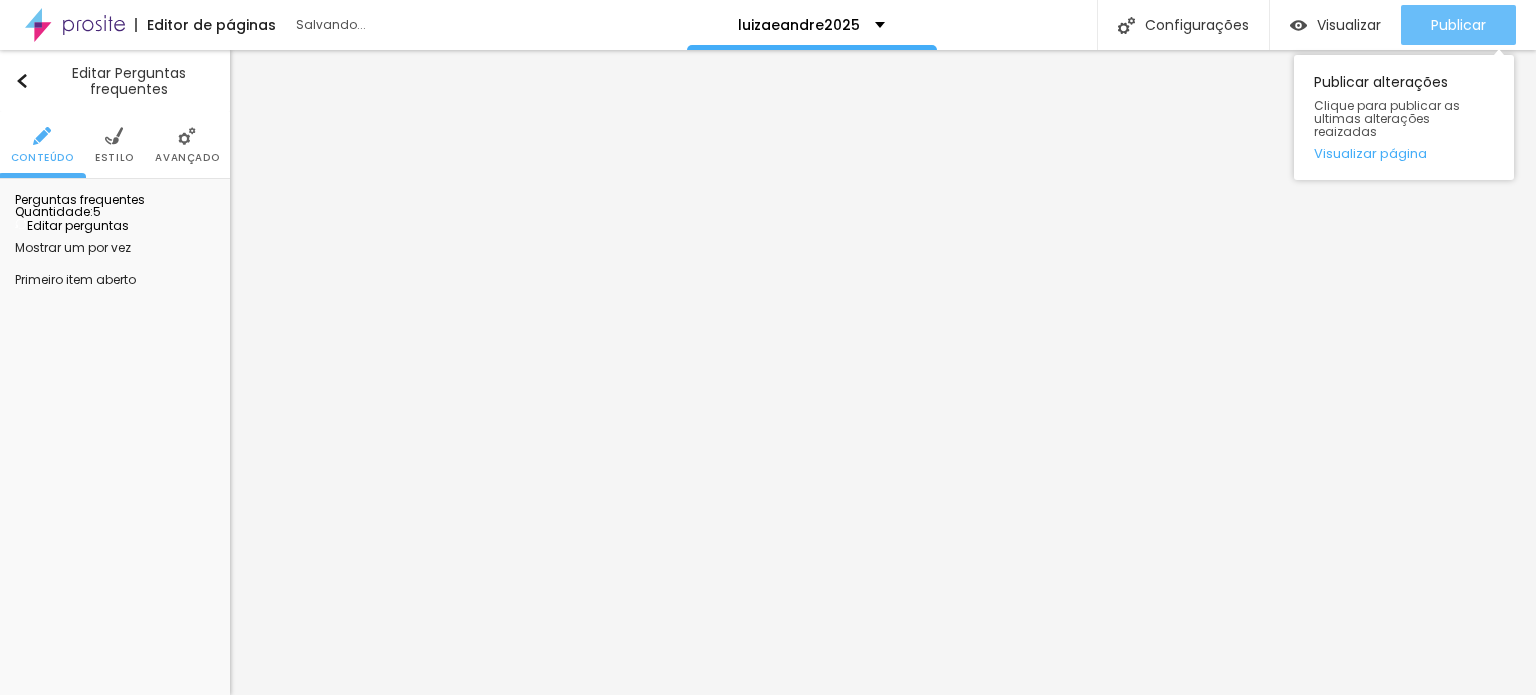 click on "Publicar" at bounding box center (1458, 25) 